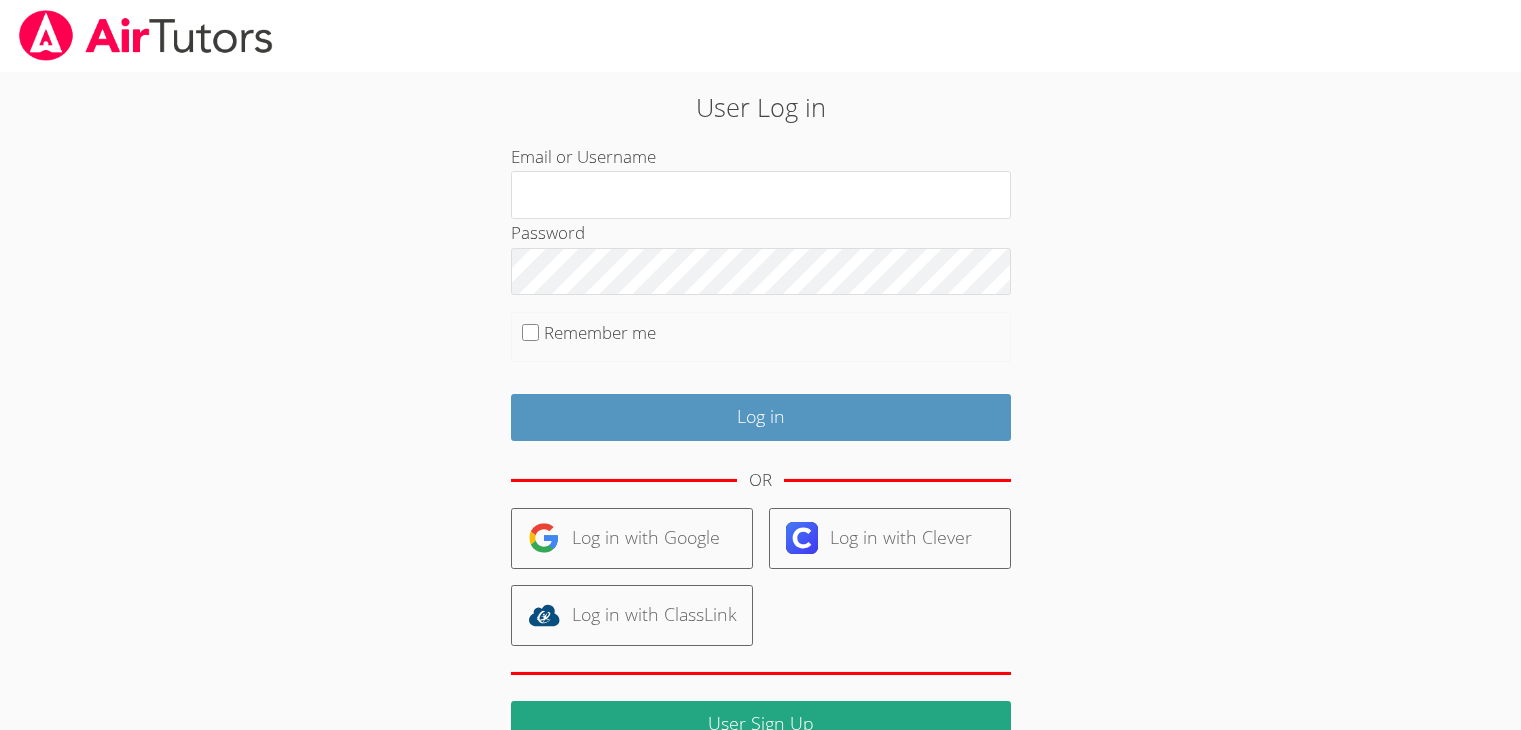 scroll, scrollTop: 0, scrollLeft: 0, axis: both 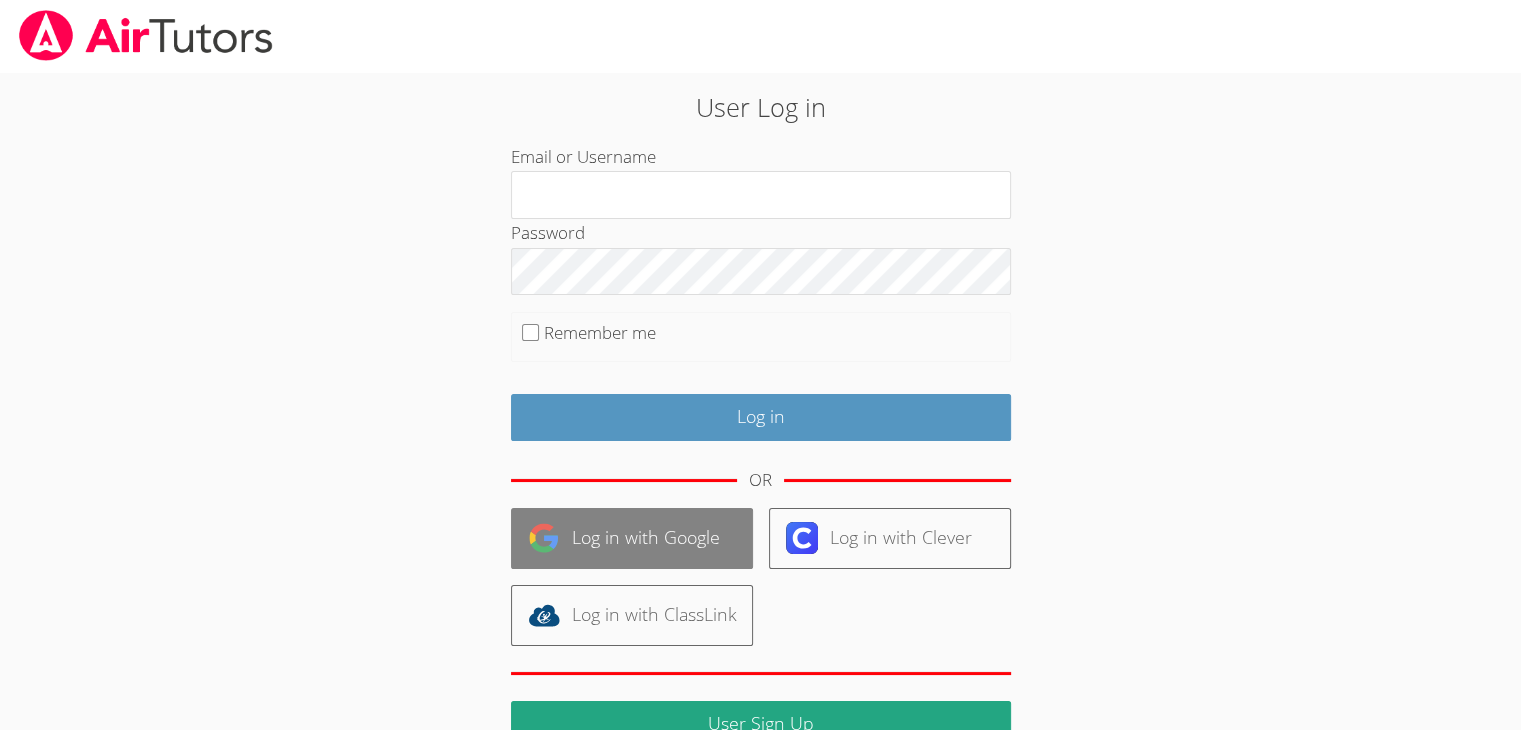 click on "Log in with Google" at bounding box center (632, 538) 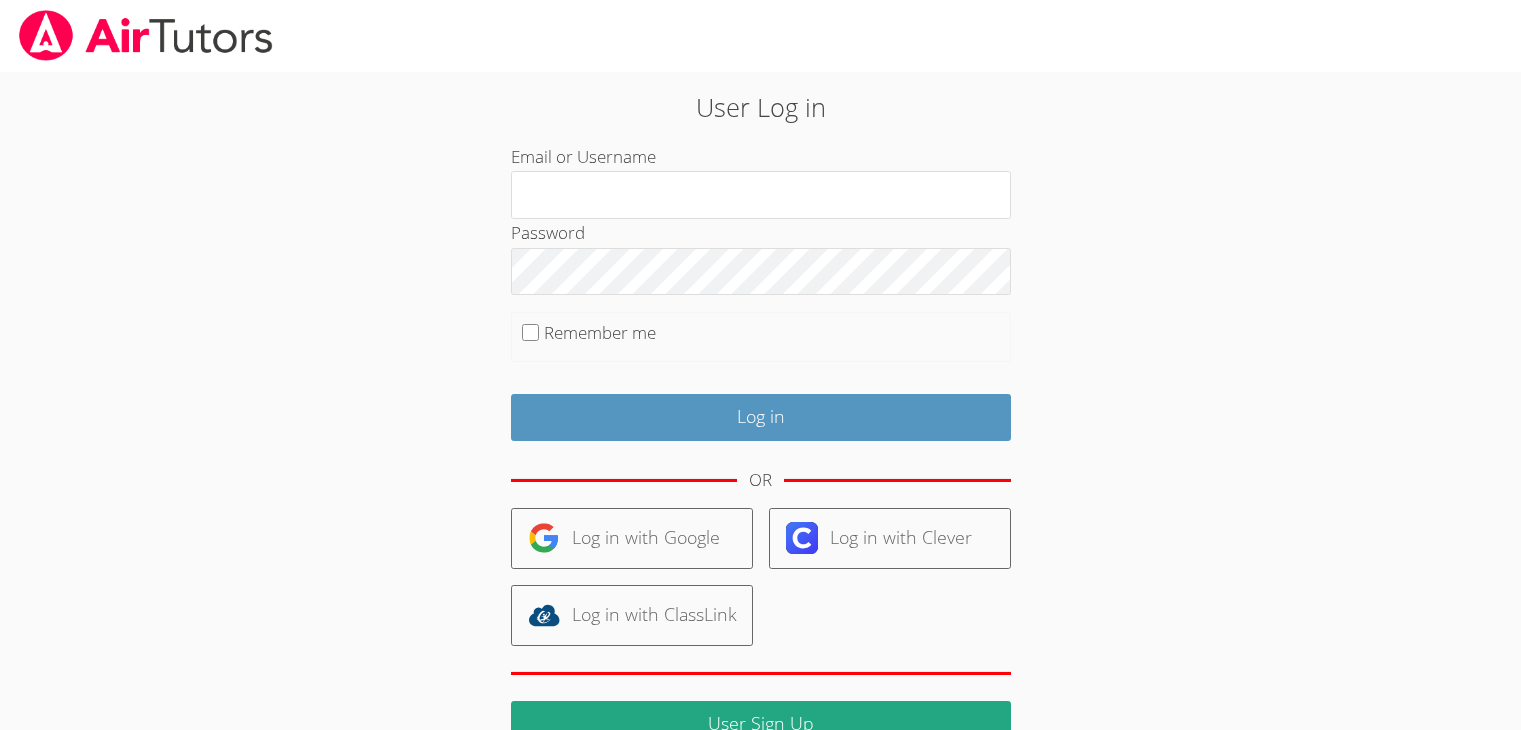 scroll, scrollTop: 0, scrollLeft: 0, axis: both 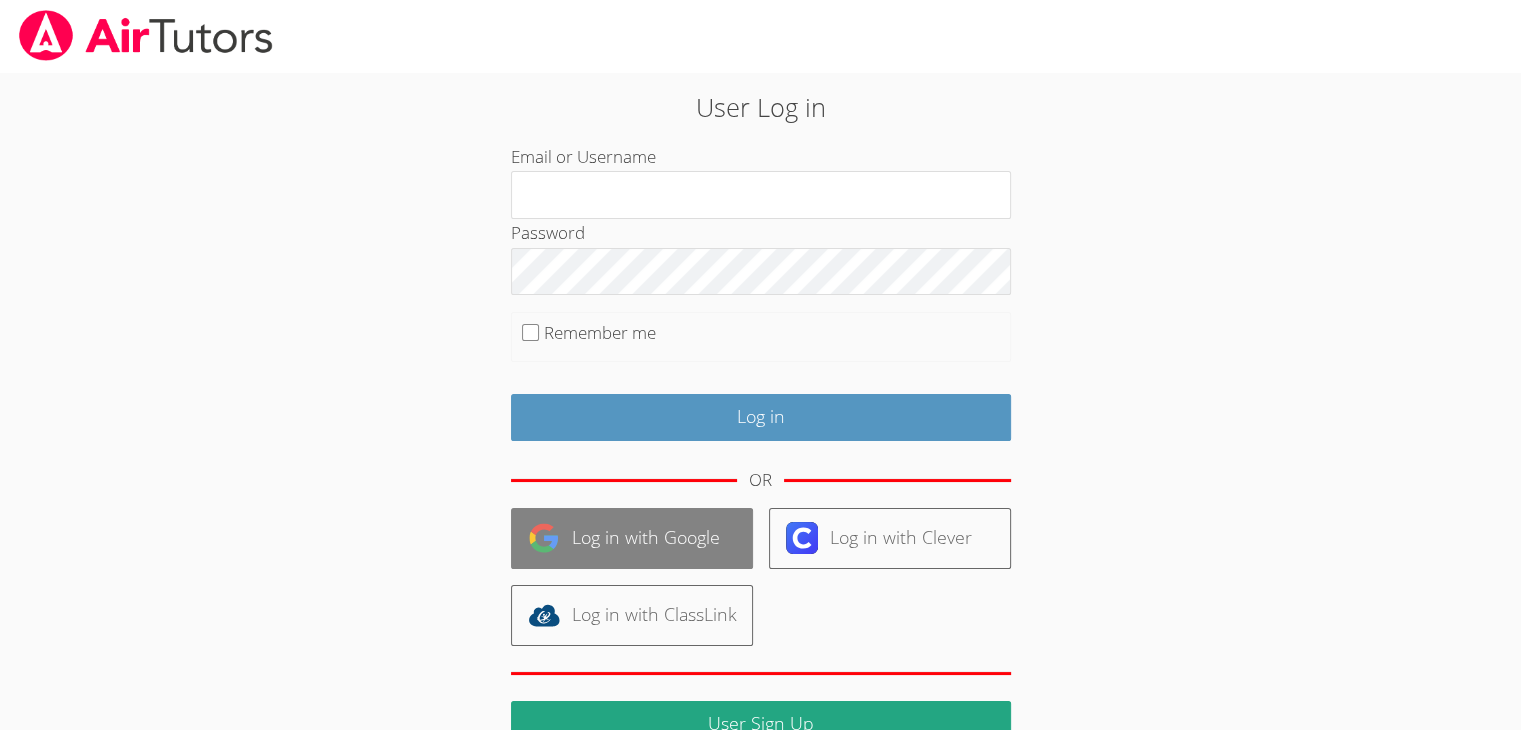 click on "Log in with Google" at bounding box center (632, 538) 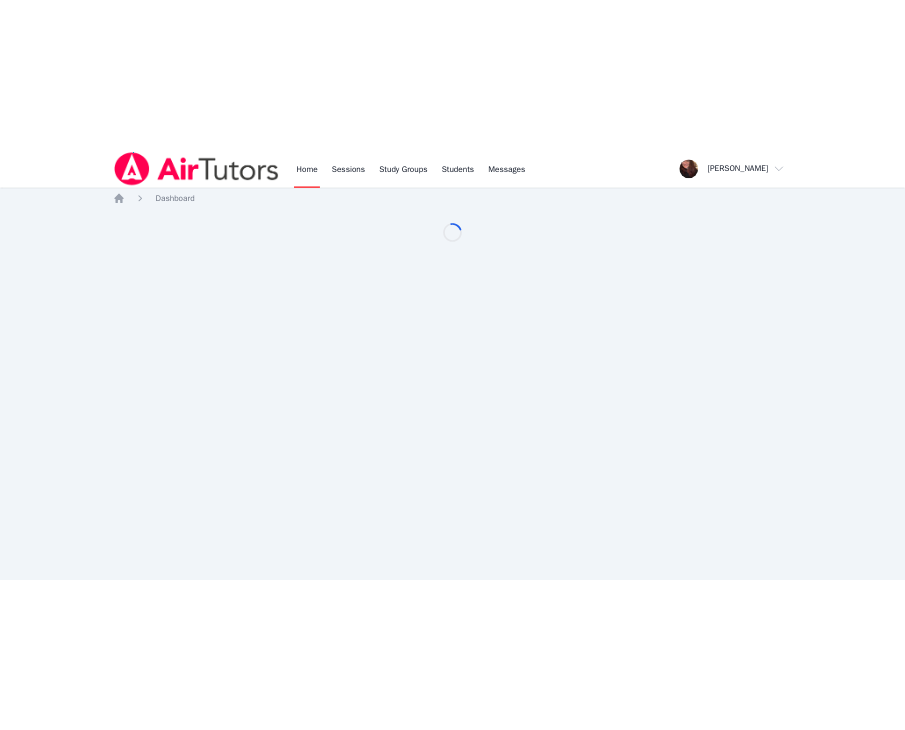 scroll, scrollTop: 0, scrollLeft: 0, axis: both 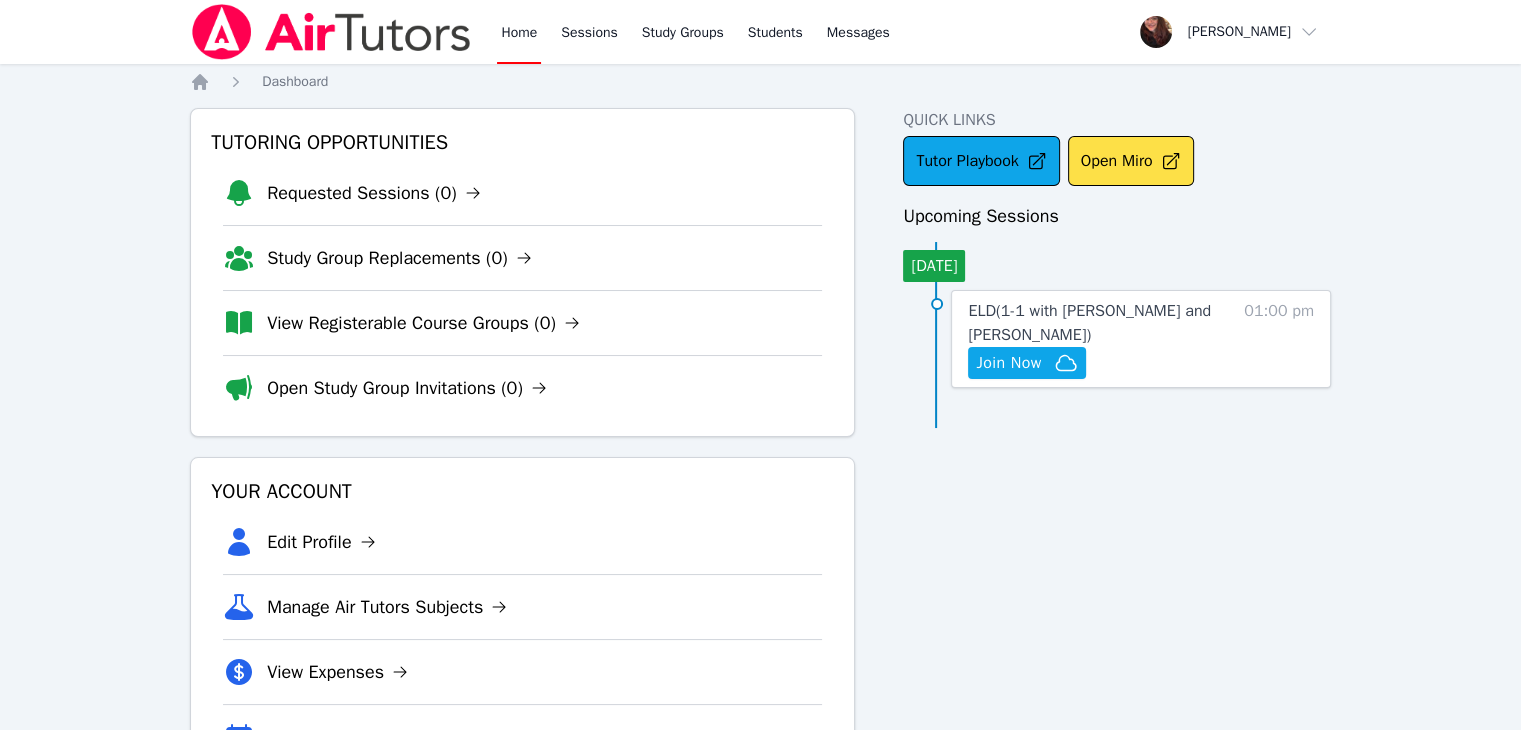 click on "ELD  ( 1-1 with [PERSON_NAME] and [PERSON_NAME] ) Hidden Join Now 01:00 pm" at bounding box center (1141, 339) 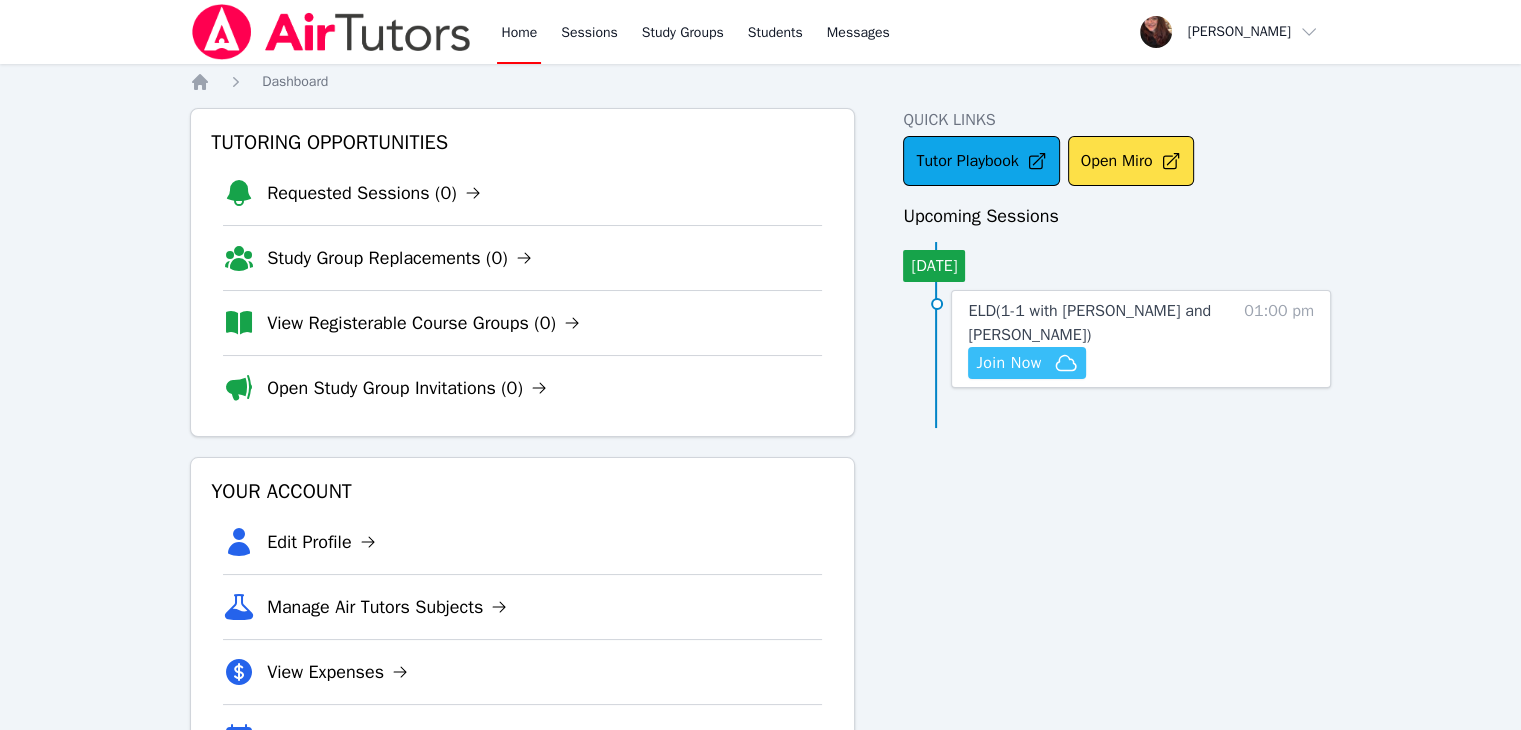 click on "Join Now" at bounding box center [1008, 363] 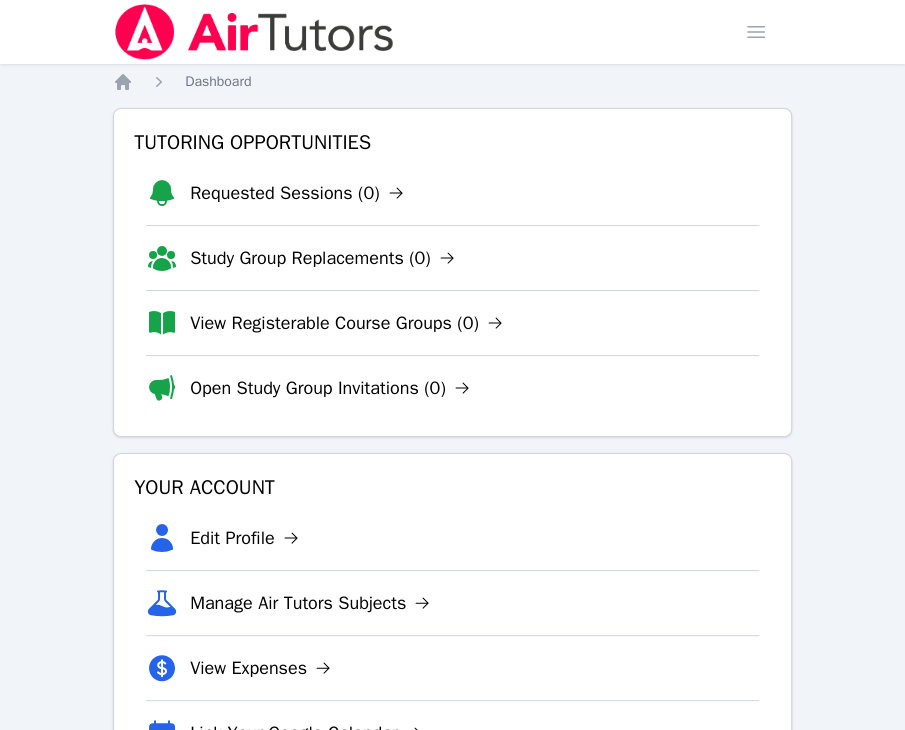 scroll, scrollTop: 369, scrollLeft: 0, axis: vertical 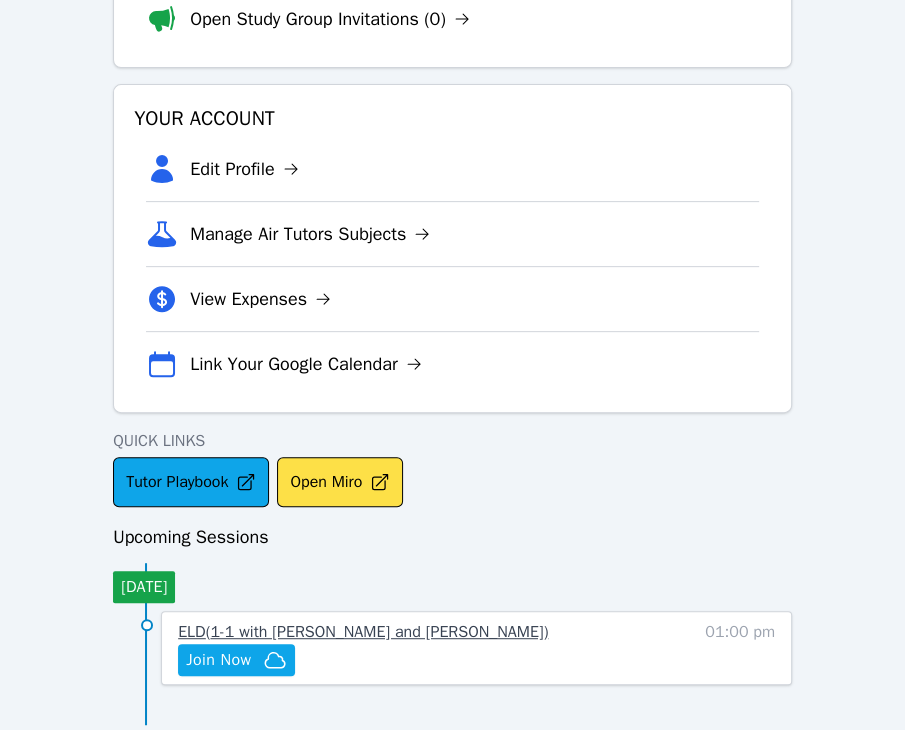 click on "ELD  ( 1-1 with Jason Aguinada and Tiffany Gates )" at bounding box center (363, 632) 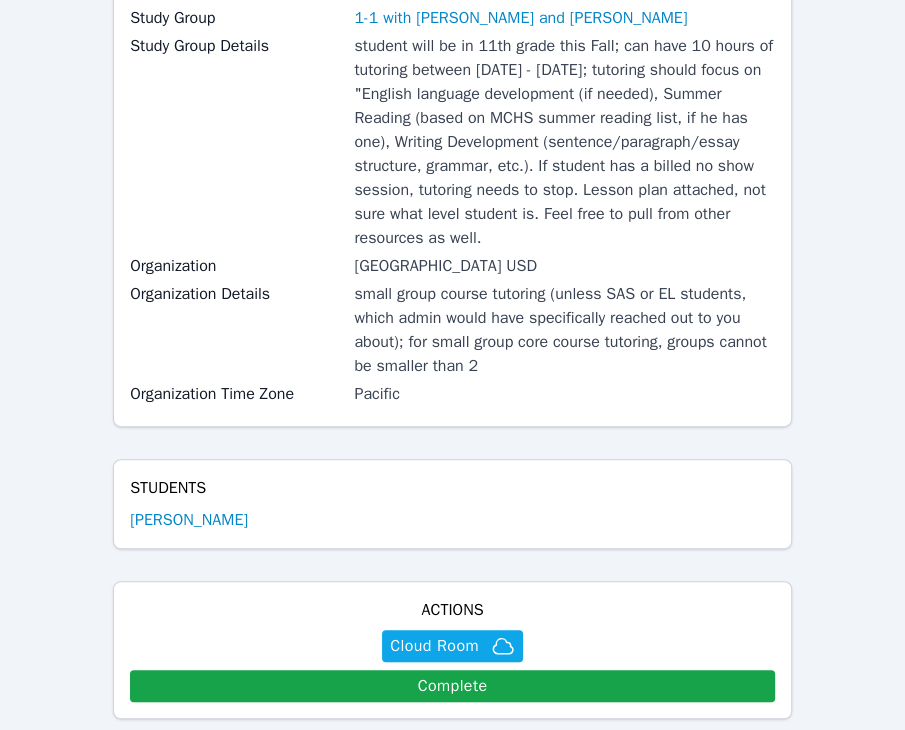 scroll, scrollTop: 259, scrollLeft: 0, axis: vertical 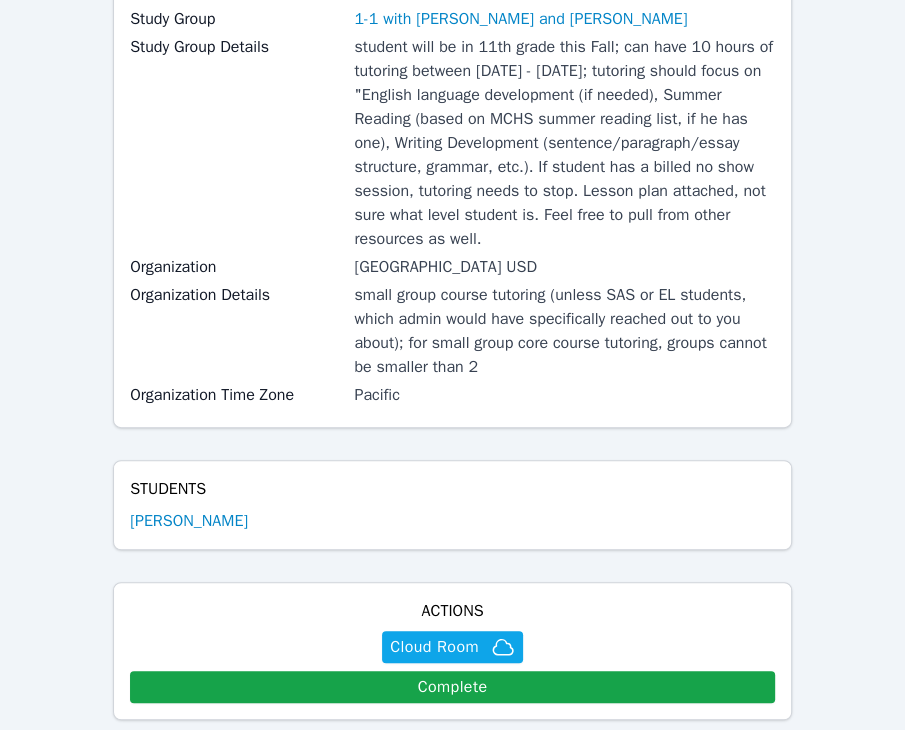 click on "Jason Aguinada" at bounding box center (189, 521) 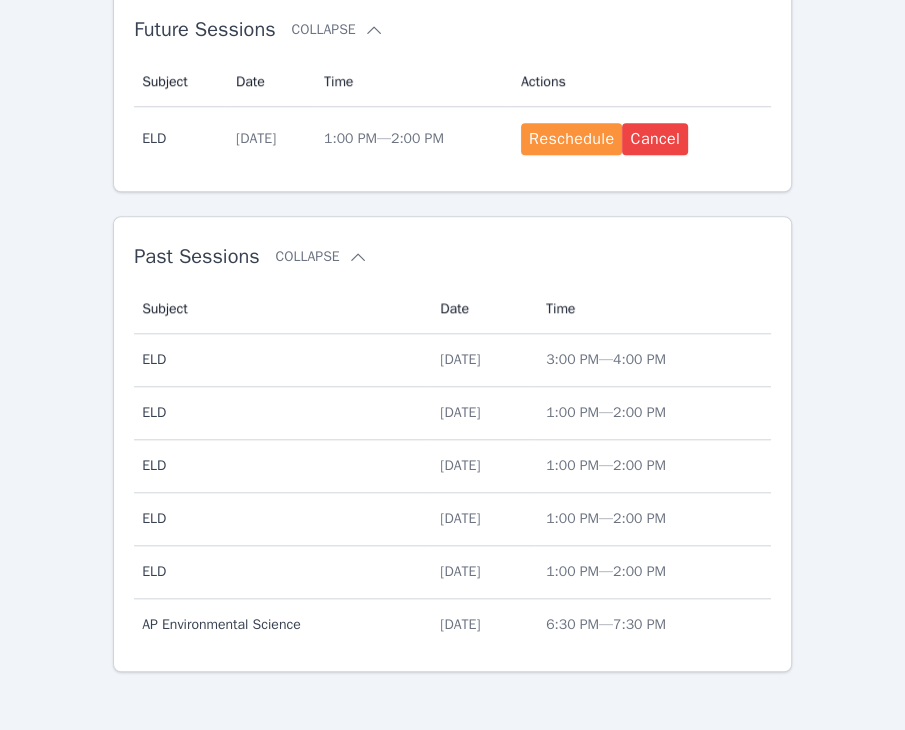 scroll, scrollTop: 949, scrollLeft: 0, axis: vertical 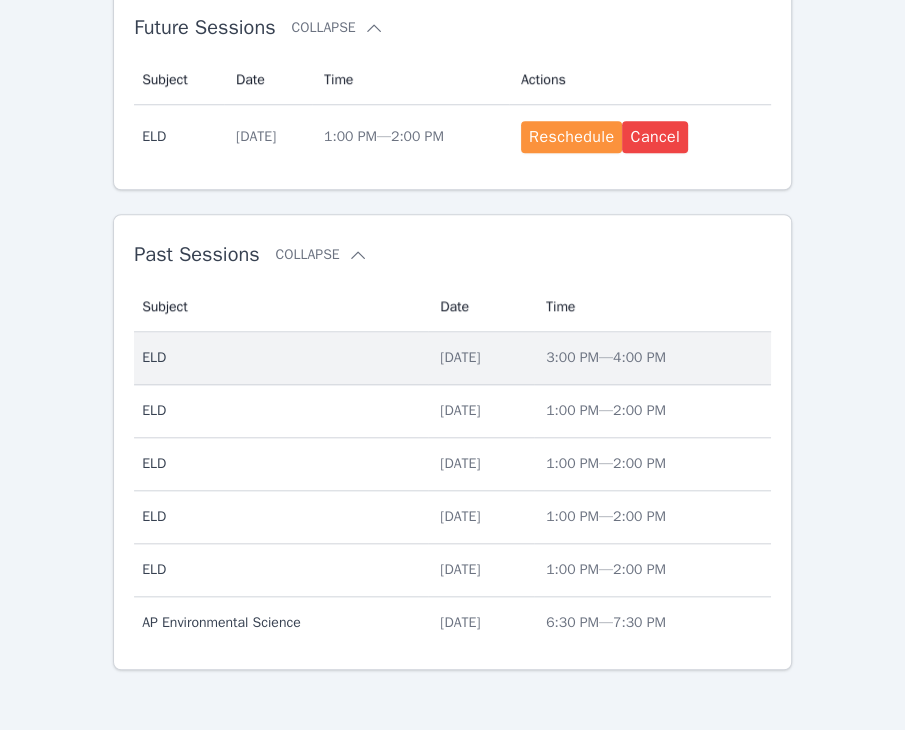 click on "Date Mon Jul 21" at bounding box center [481, 358] 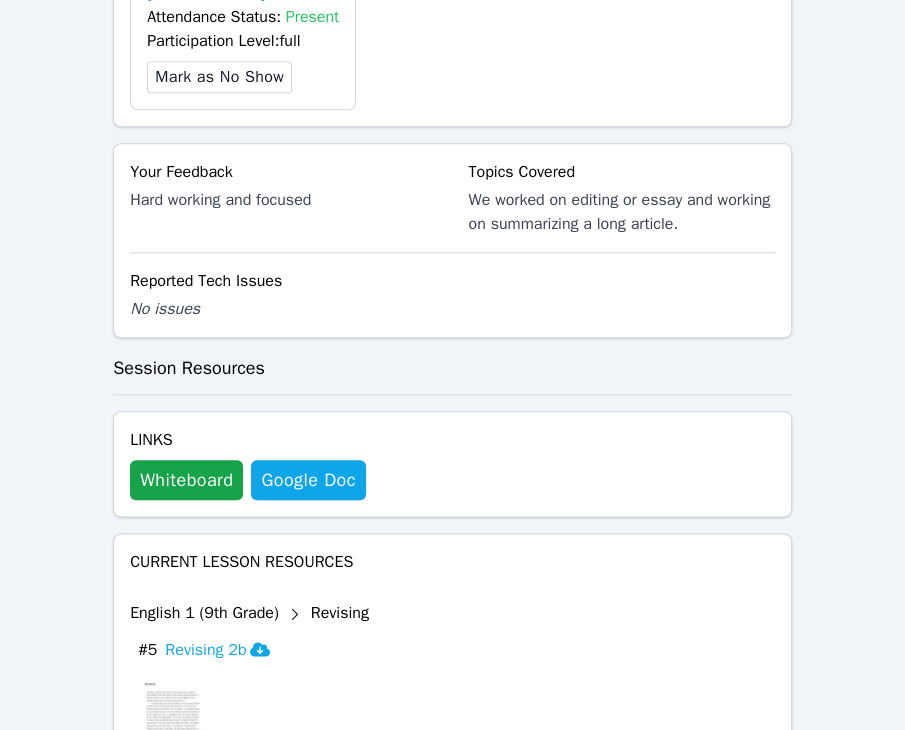 scroll, scrollTop: 1175, scrollLeft: 0, axis: vertical 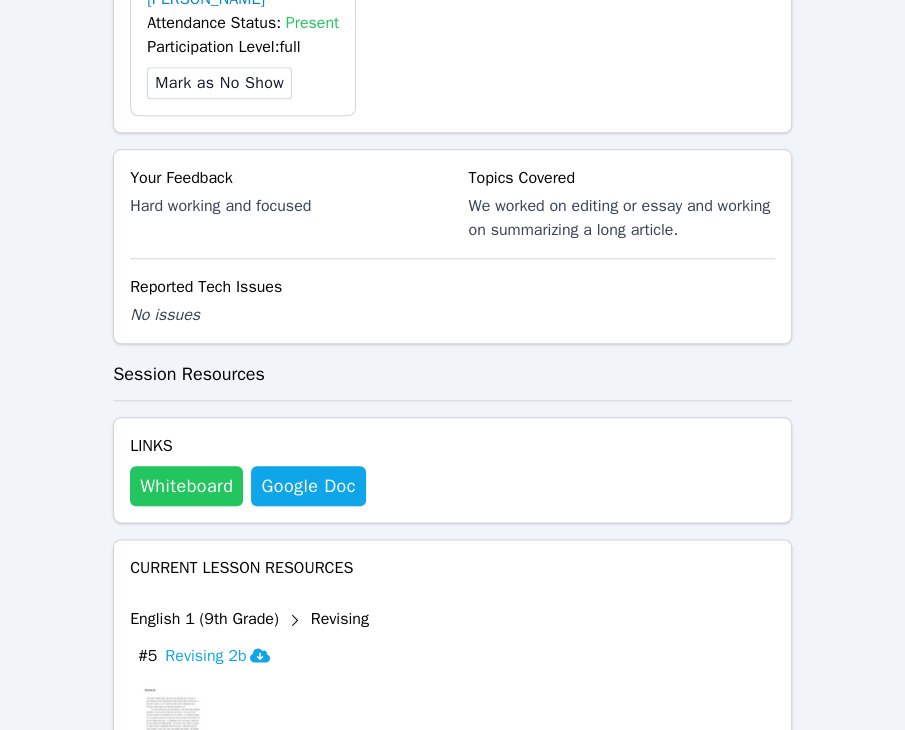 click on "Whiteboard" at bounding box center (186, 486) 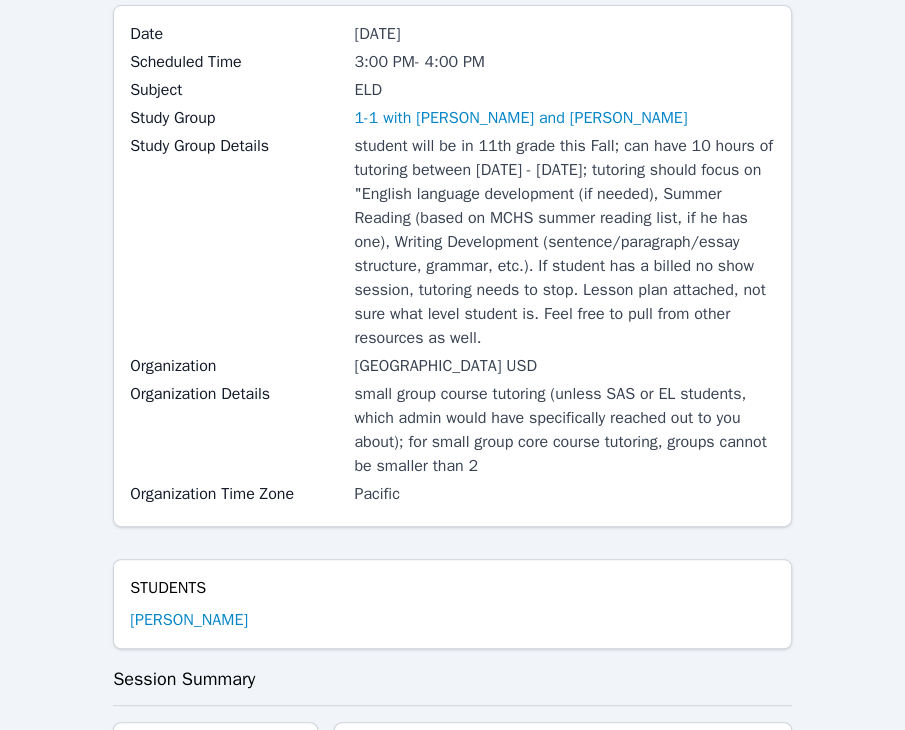 scroll, scrollTop: 0, scrollLeft: 0, axis: both 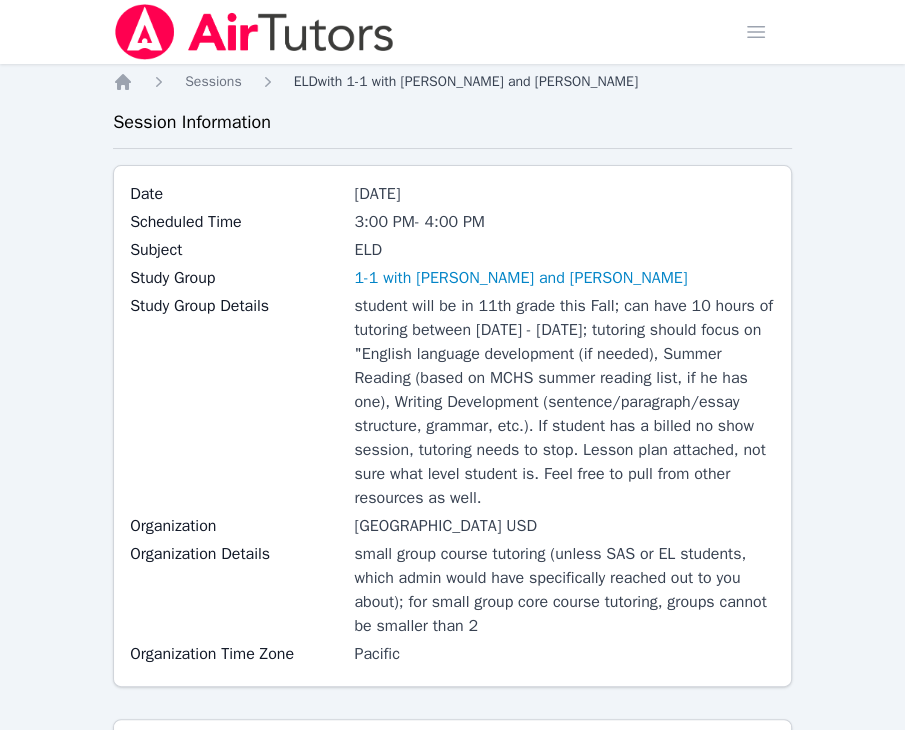click on "ELD  with   1-1 with Jason Aguinada and Tiffany Gates" at bounding box center [466, 81] 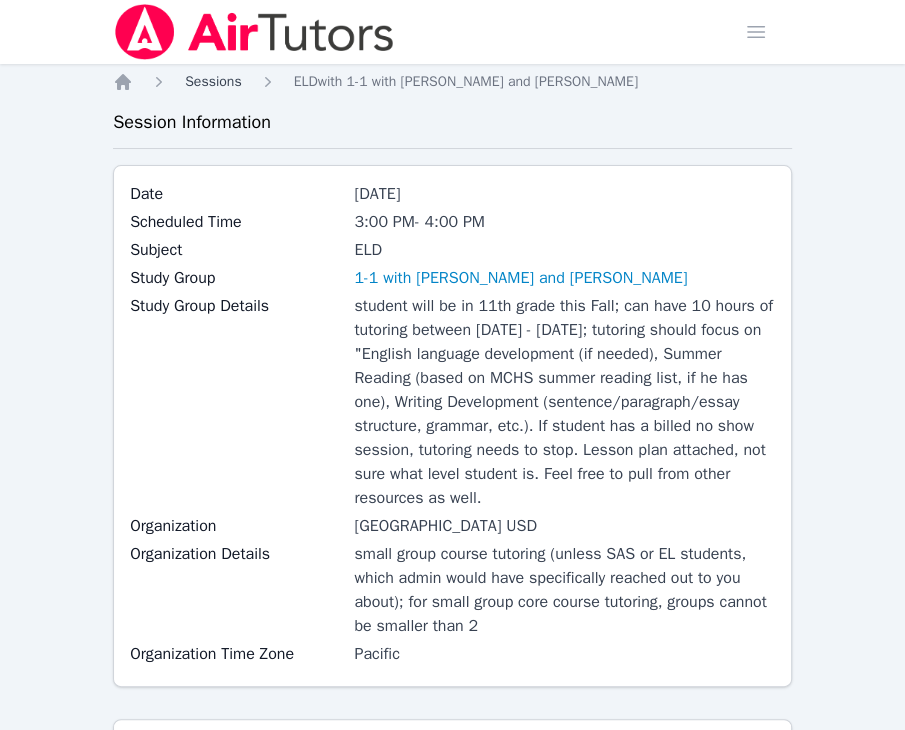 click on "Sessions" at bounding box center [213, 81] 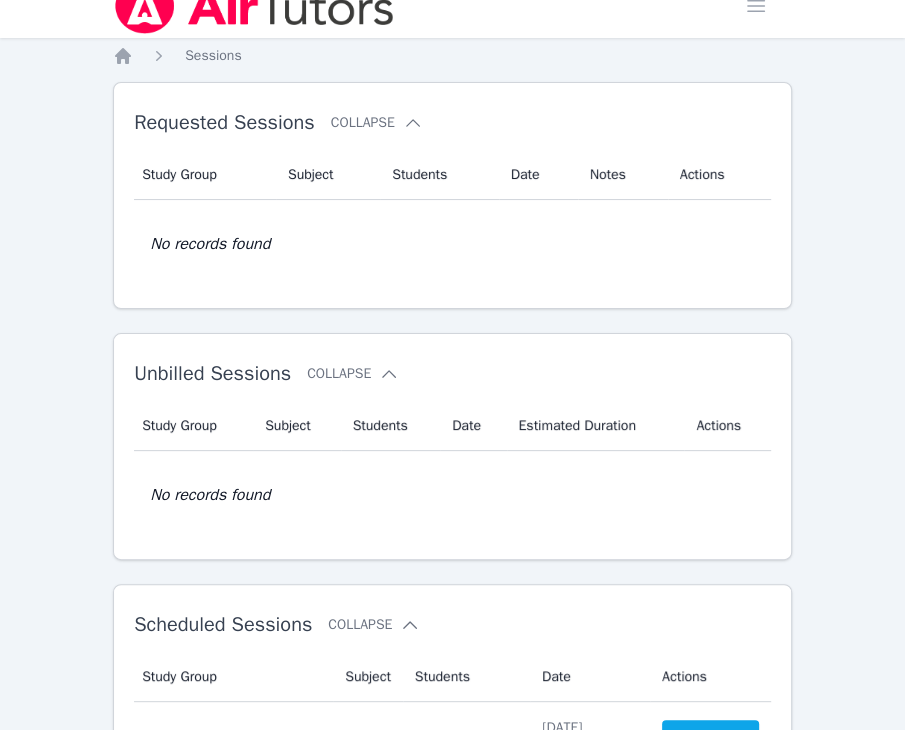 scroll, scrollTop: 295, scrollLeft: 0, axis: vertical 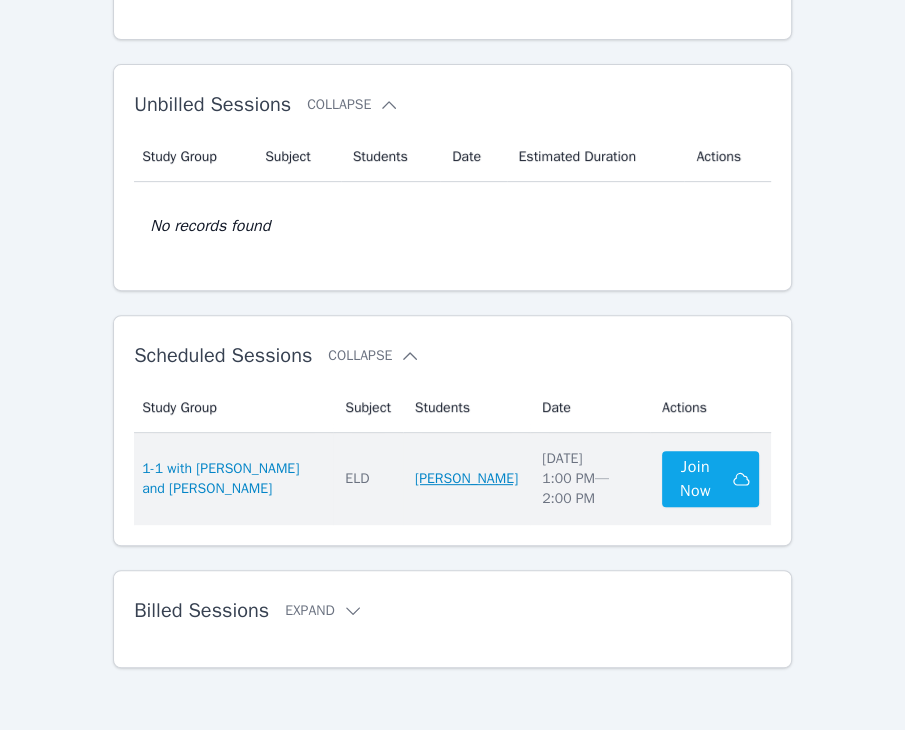 click on "Jason Aguinada" at bounding box center [466, 479] 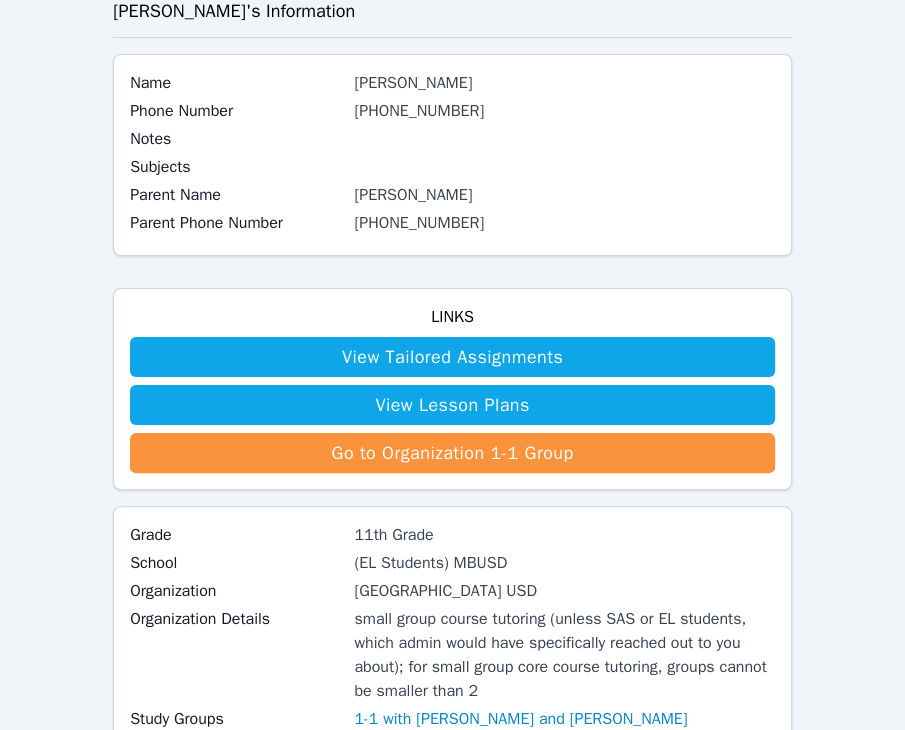 scroll, scrollTop: 0, scrollLeft: 0, axis: both 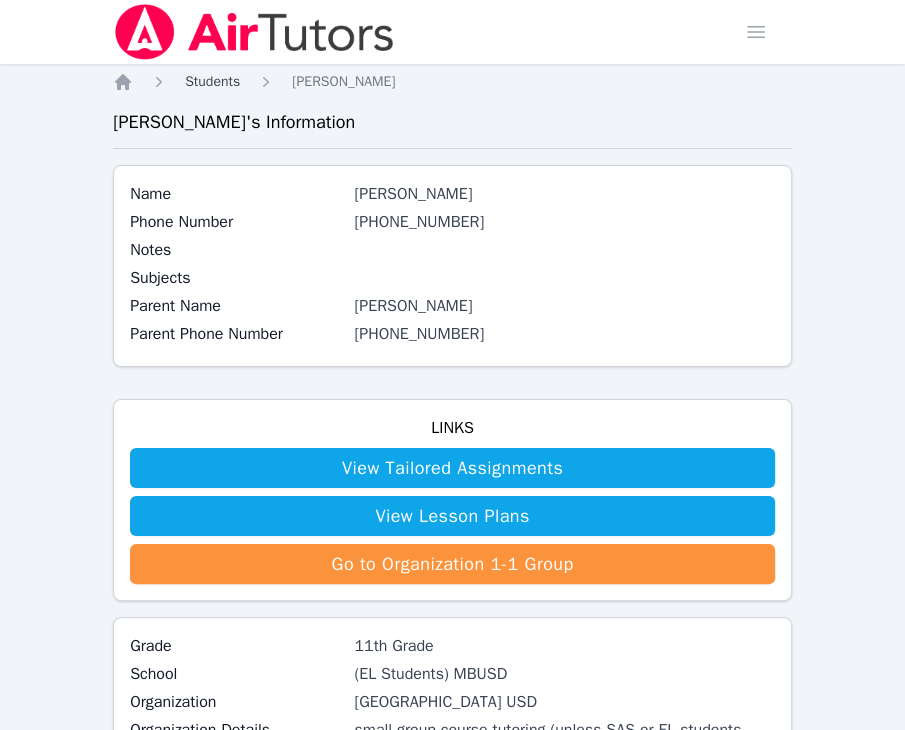 click on "Students" at bounding box center [212, 81] 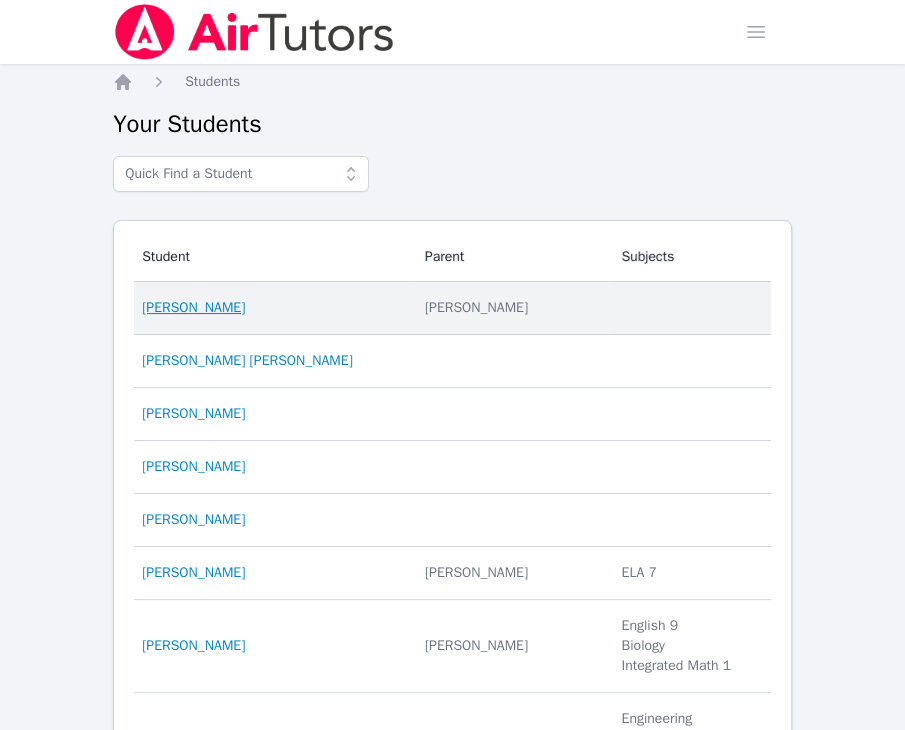 click on "Jason Aguinada" at bounding box center (193, 308) 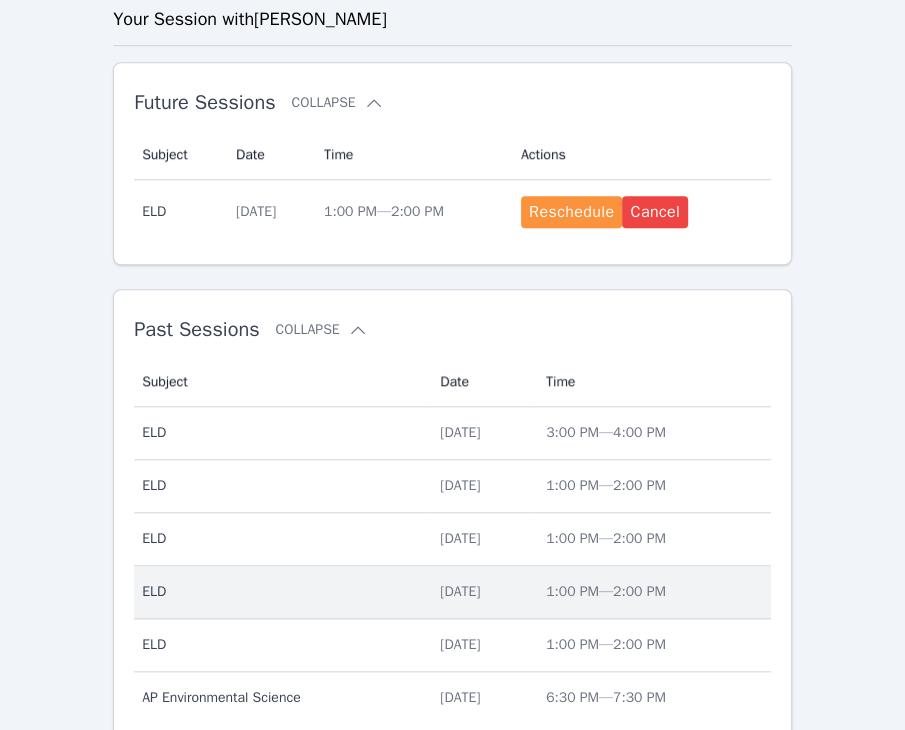 scroll, scrollTop: 949, scrollLeft: 0, axis: vertical 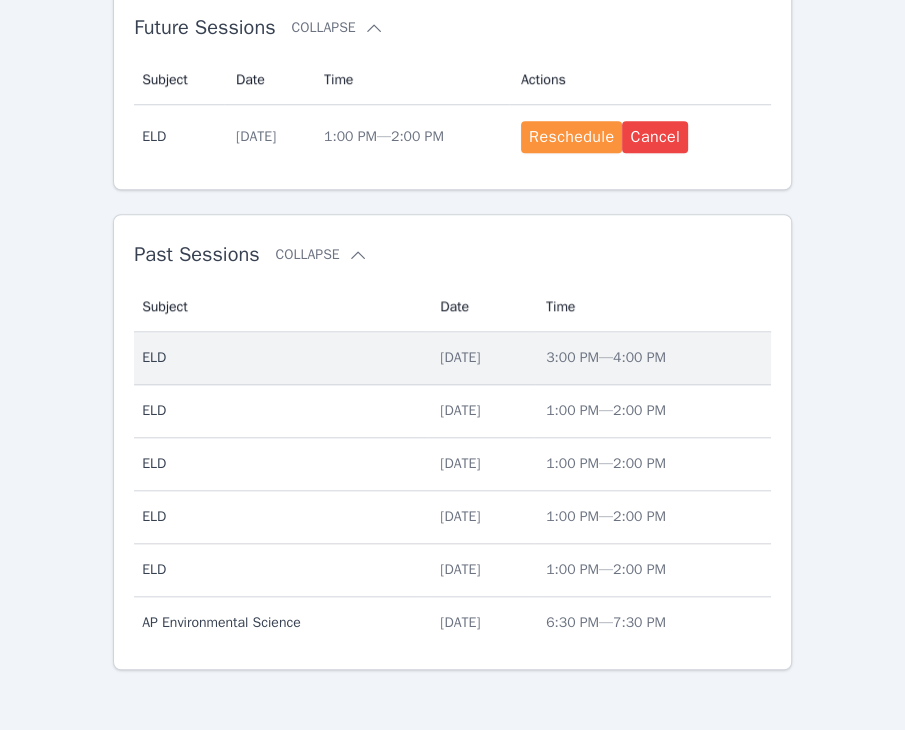 click on "ELD" at bounding box center [279, 358] 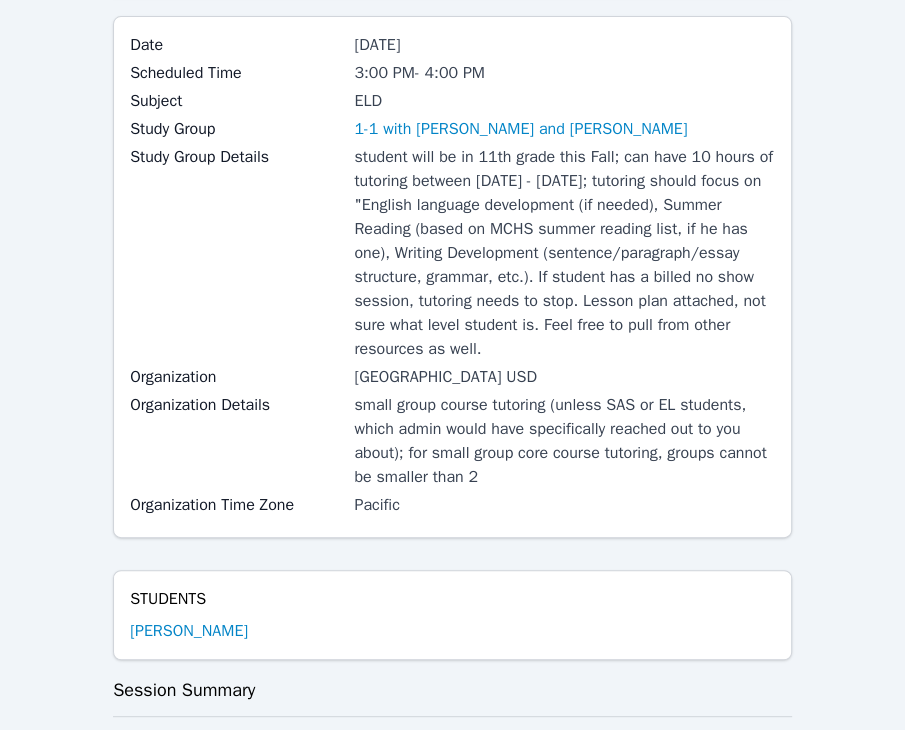 scroll, scrollTop: 0, scrollLeft: 0, axis: both 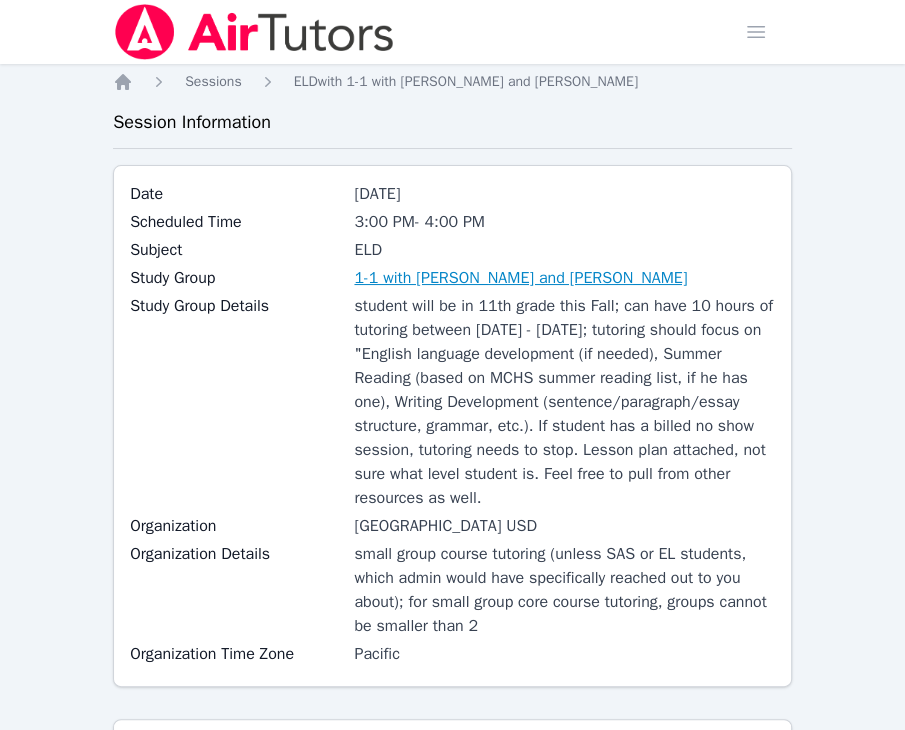 click on "1-1 with [PERSON_NAME] and [PERSON_NAME]" at bounding box center [520, 278] 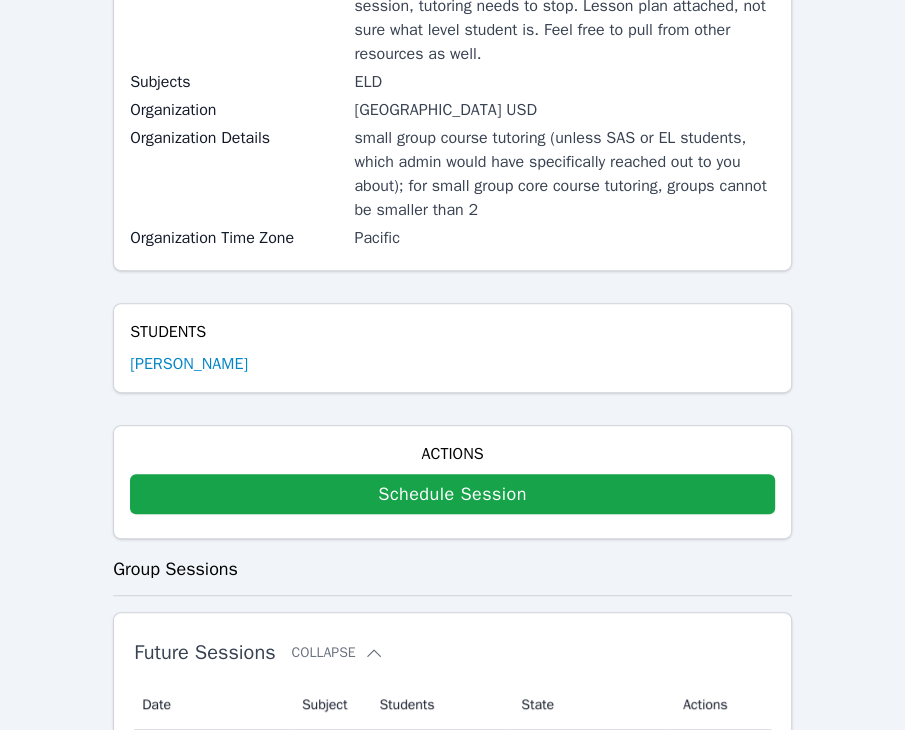 scroll, scrollTop: 600, scrollLeft: 0, axis: vertical 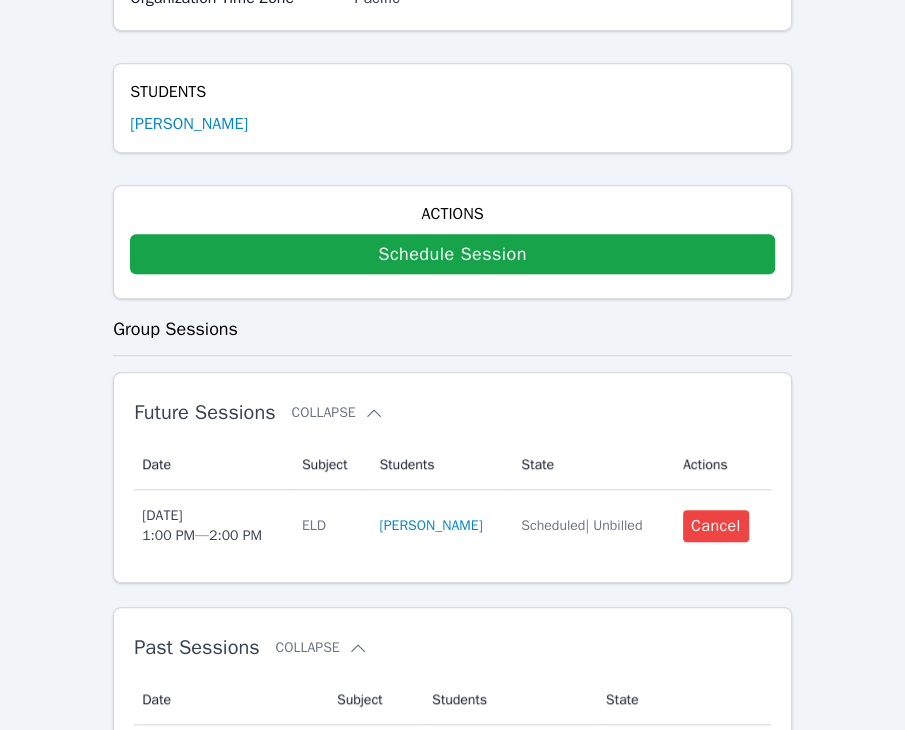 click on "Schedule Session" at bounding box center [452, 254] 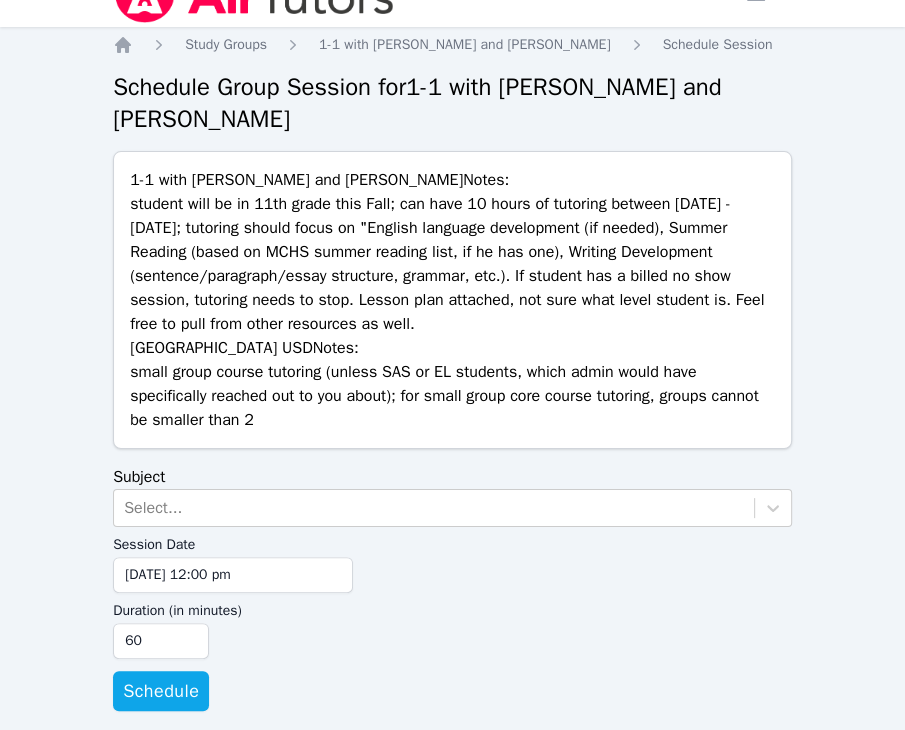 scroll, scrollTop: 58, scrollLeft: 0, axis: vertical 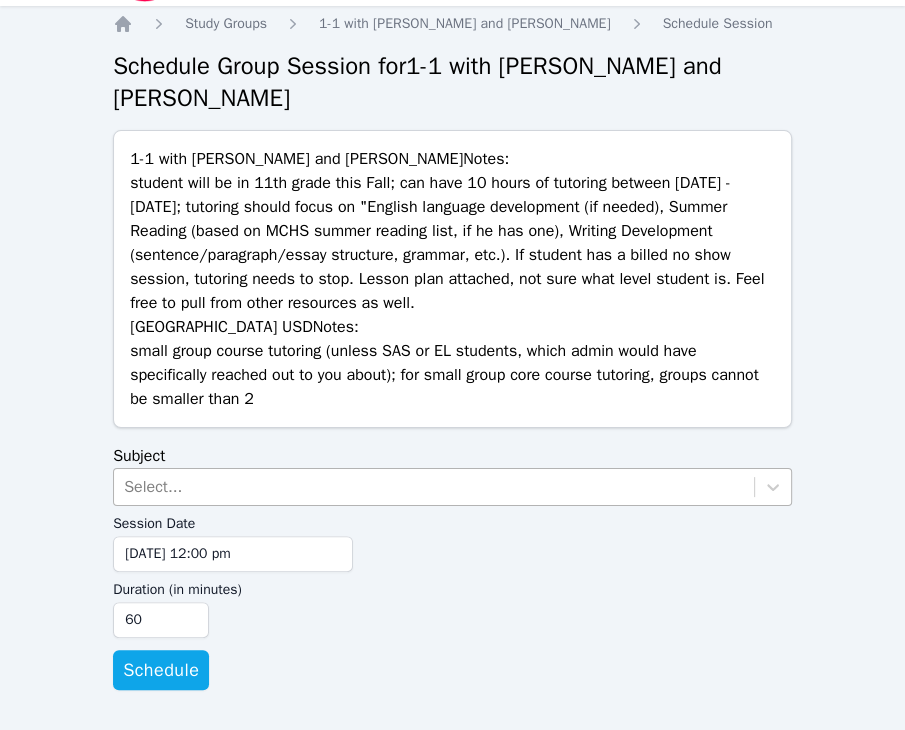 click on "Select..." at bounding box center [434, 487] 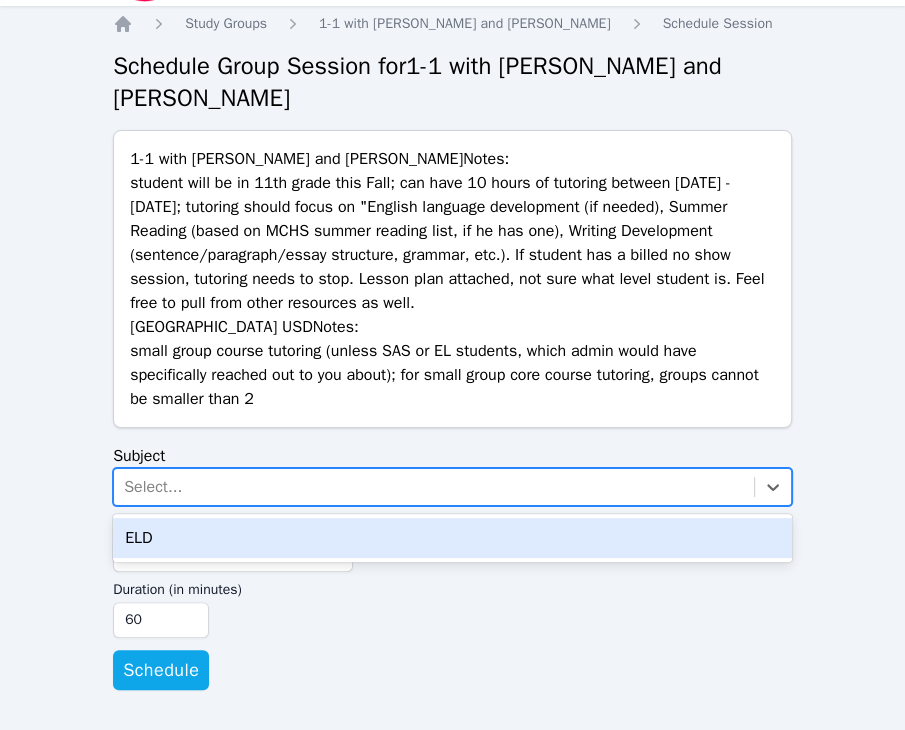 click on "ELD" at bounding box center (452, 538) 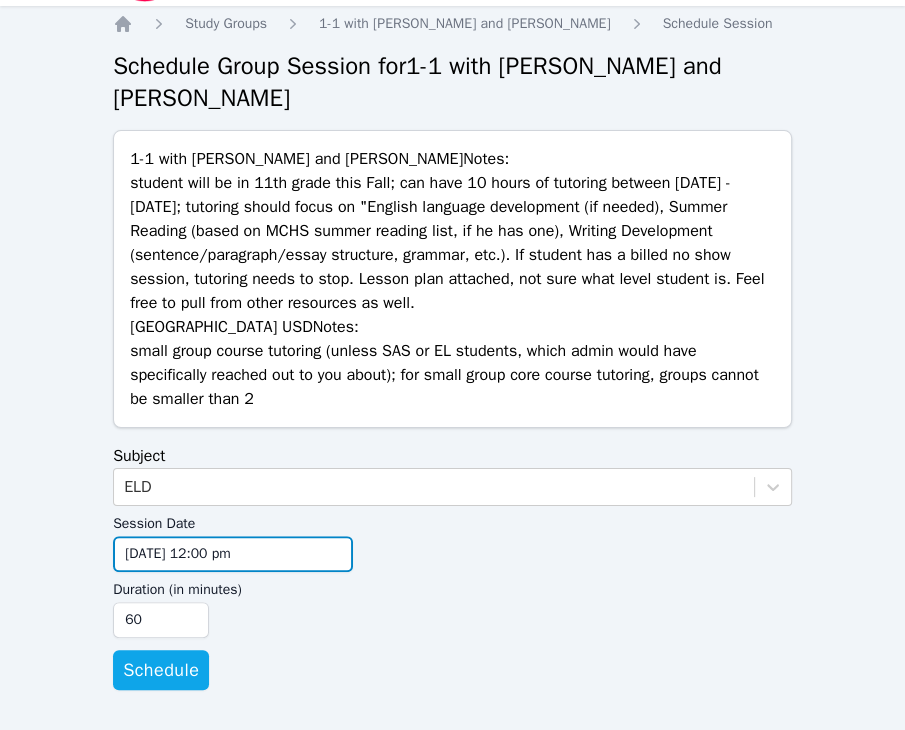 click on "07/23/2025 12:00 pm" at bounding box center [233, 554] 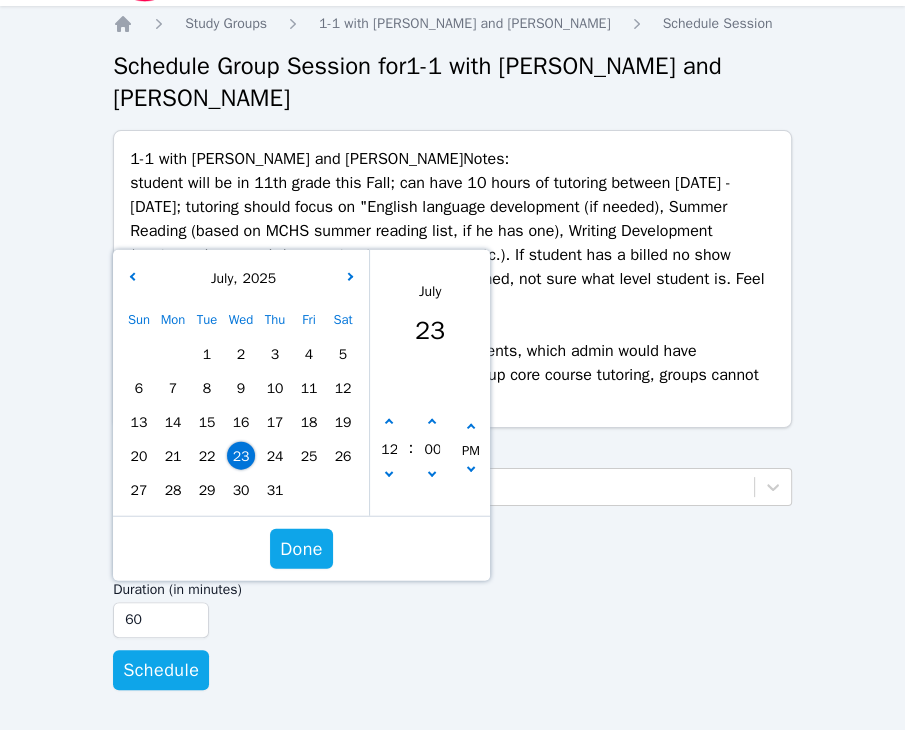 click on "28" at bounding box center [173, 490] 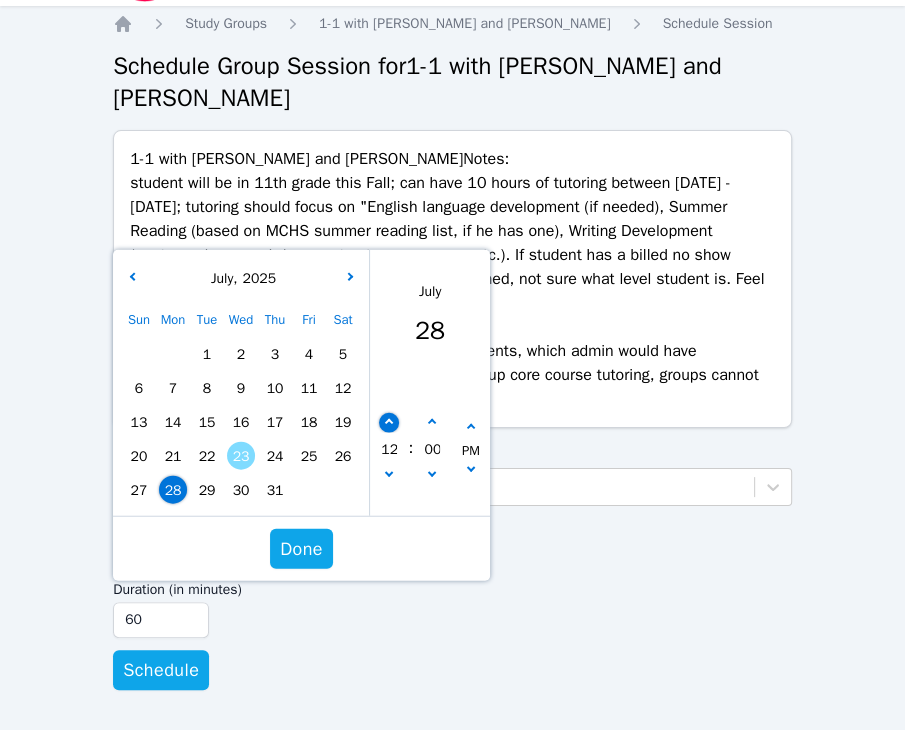 click at bounding box center [389, 423] 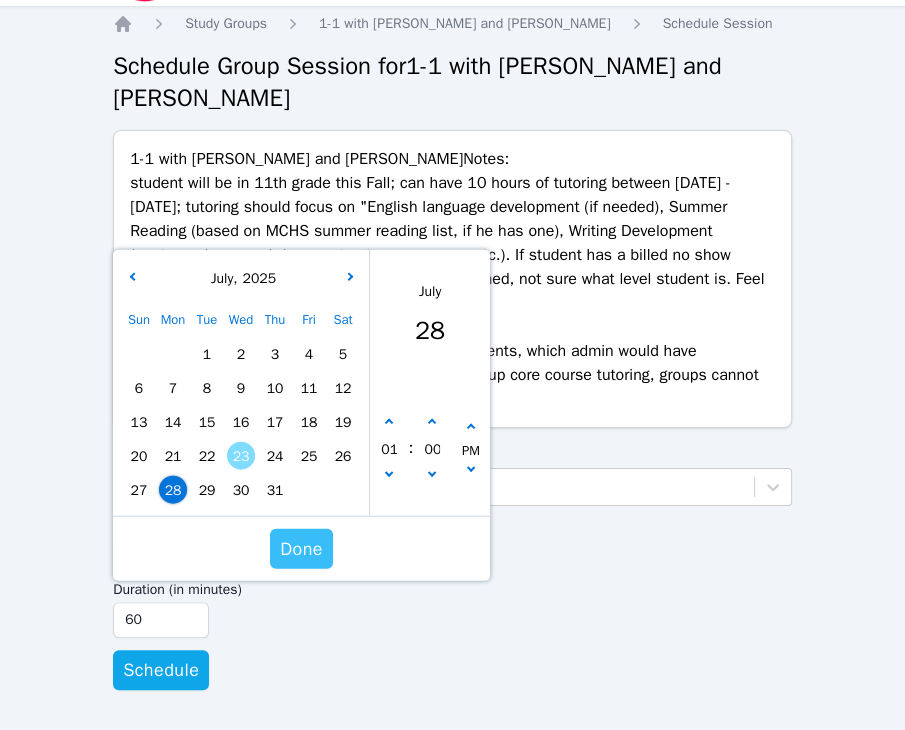 click on "Done" at bounding box center [301, 549] 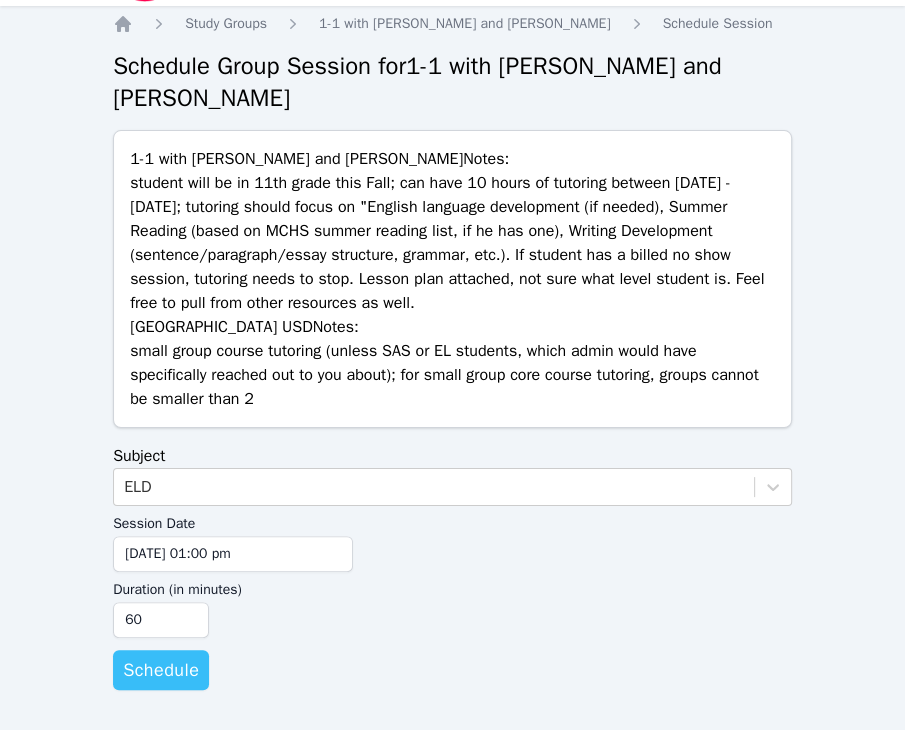 click on "Schedule" at bounding box center [161, 670] 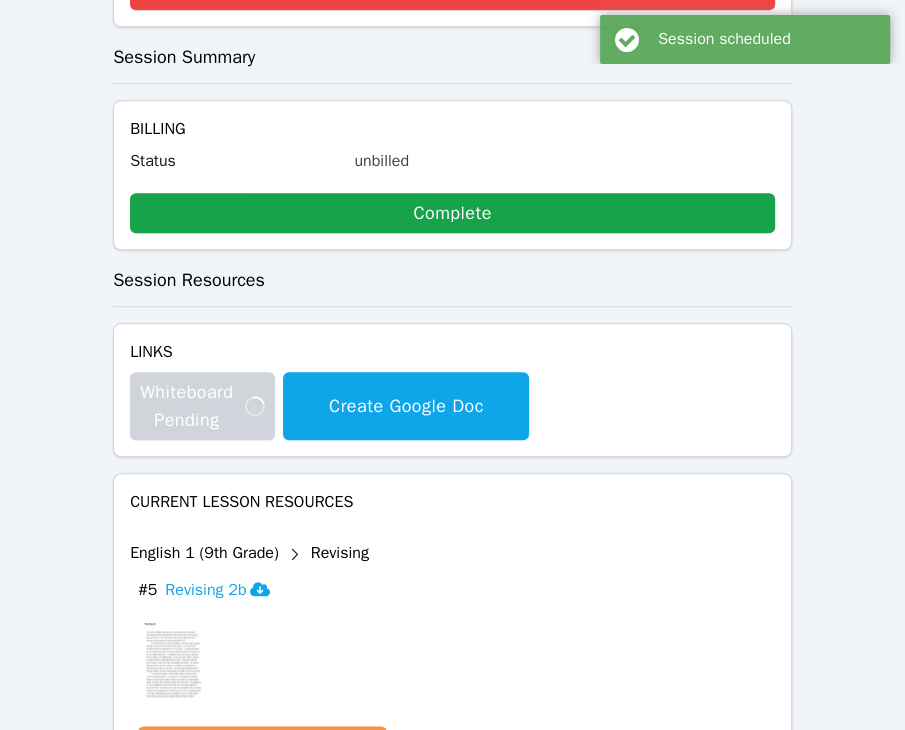 scroll, scrollTop: 300, scrollLeft: 0, axis: vertical 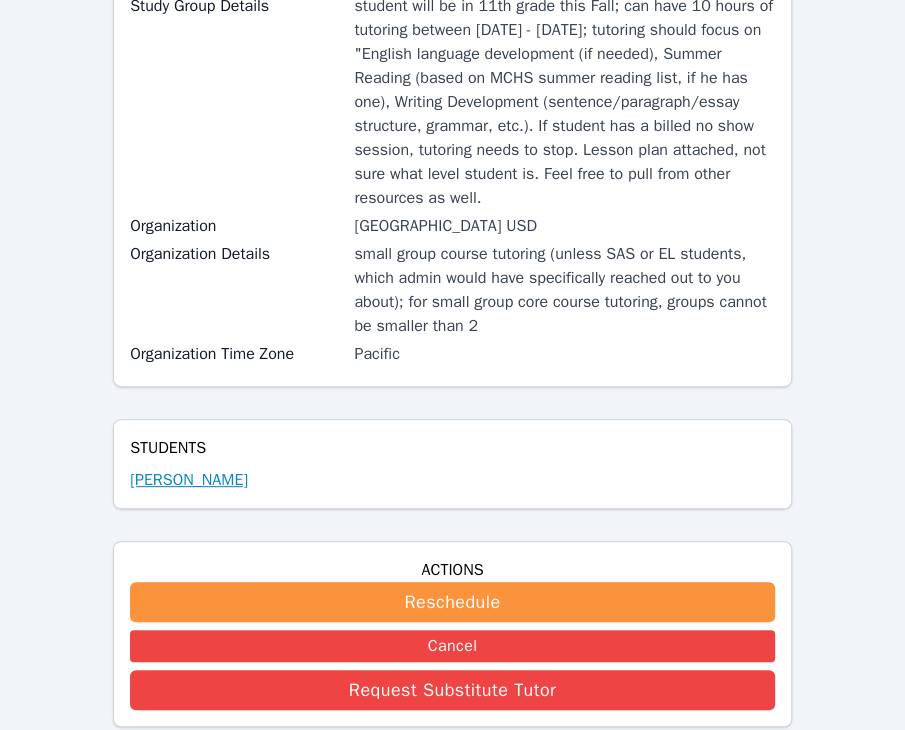 click on "Jason Aguinada" at bounding box center (189, 480) 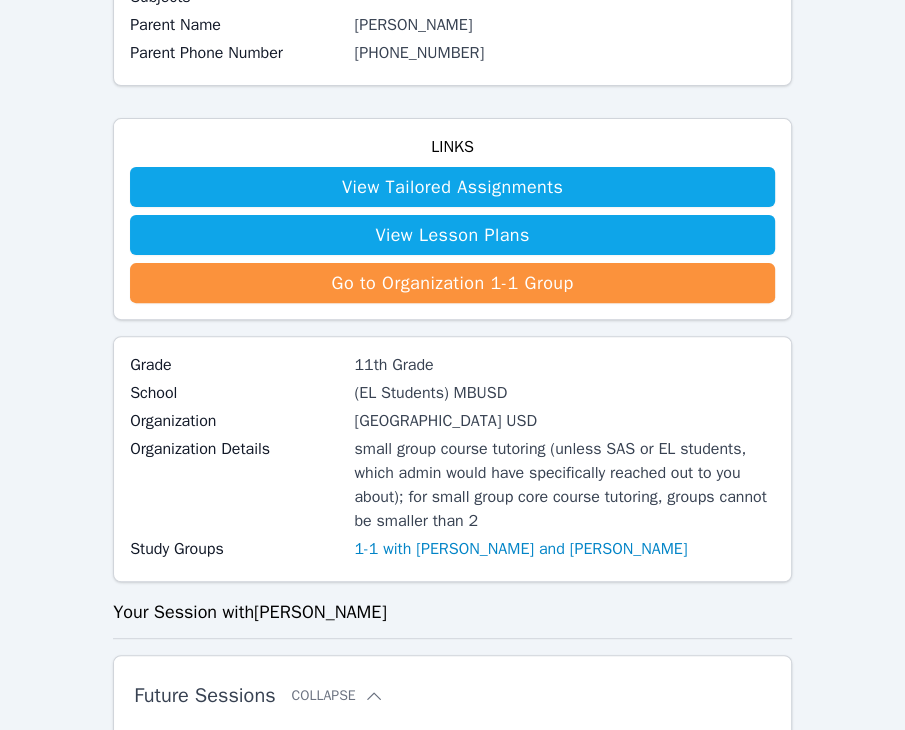 scroll, scrollTop: 0, scrollLeft: 0, axis: both 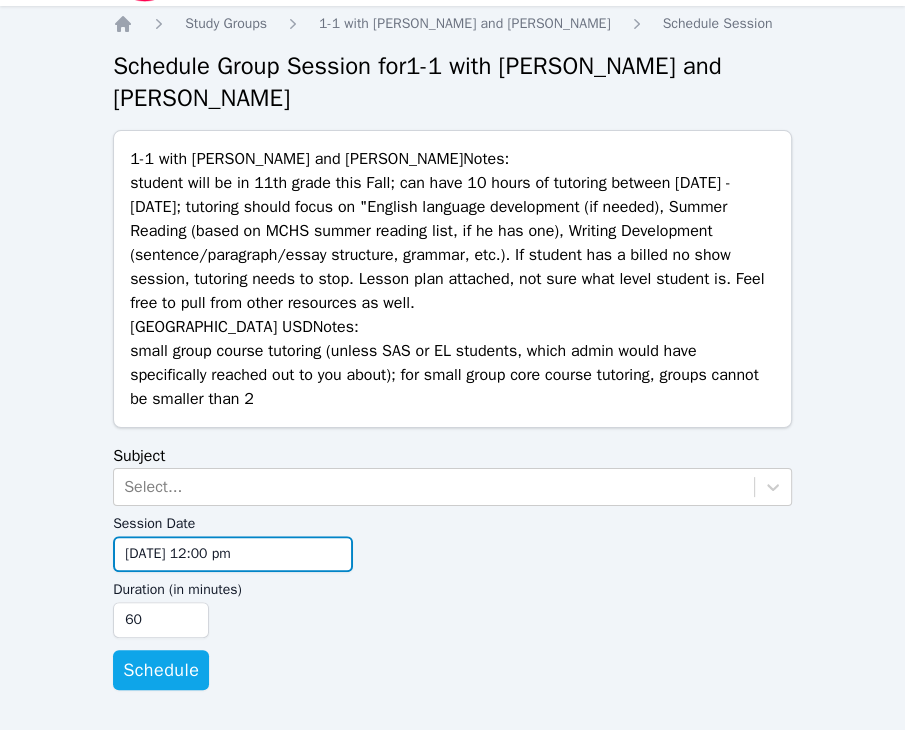 click on "07/23/2025 12:00 pm" at bounding box center (233, 554) 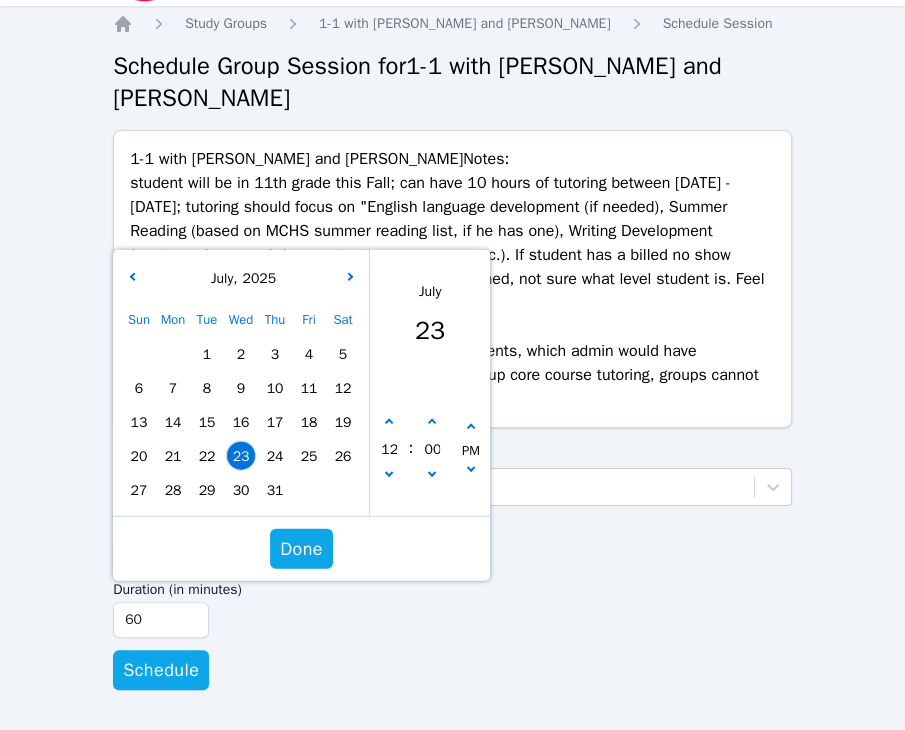 click on "Sun Mon Tue Wed Thu Fri Sat 1 2 3 4 5 6 7 8 9 10 11 12 13 14 15 16 17 18 19 20 21 22 23 24 25 26 27 28 29 30 31" at bounding box center [241, 405] 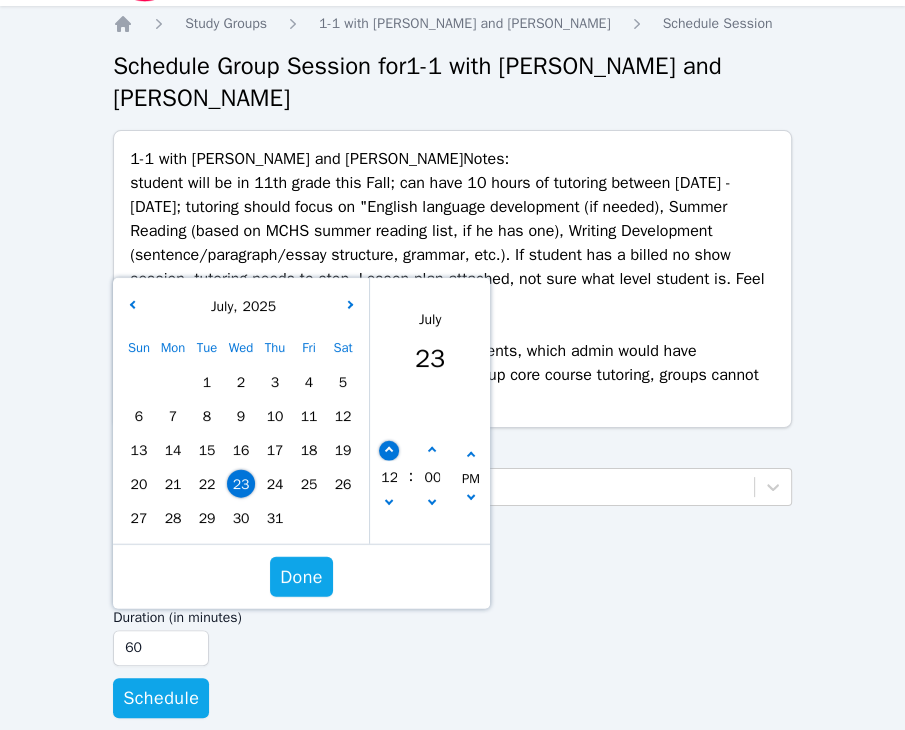 click at bounding box center [389, 451] 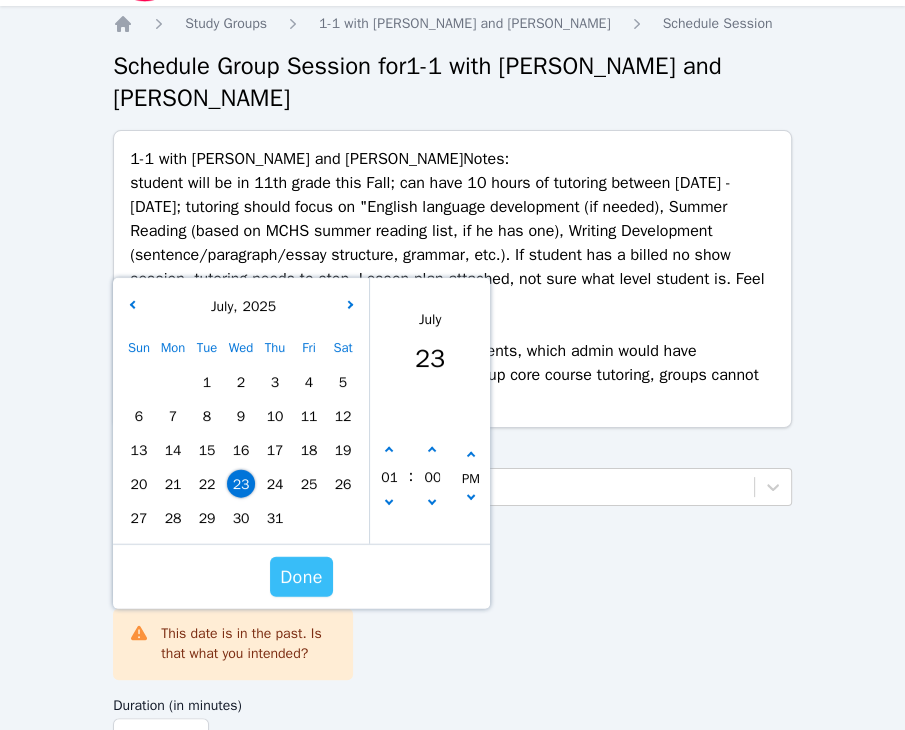 click on "Done" at bounding box center (301, 577) 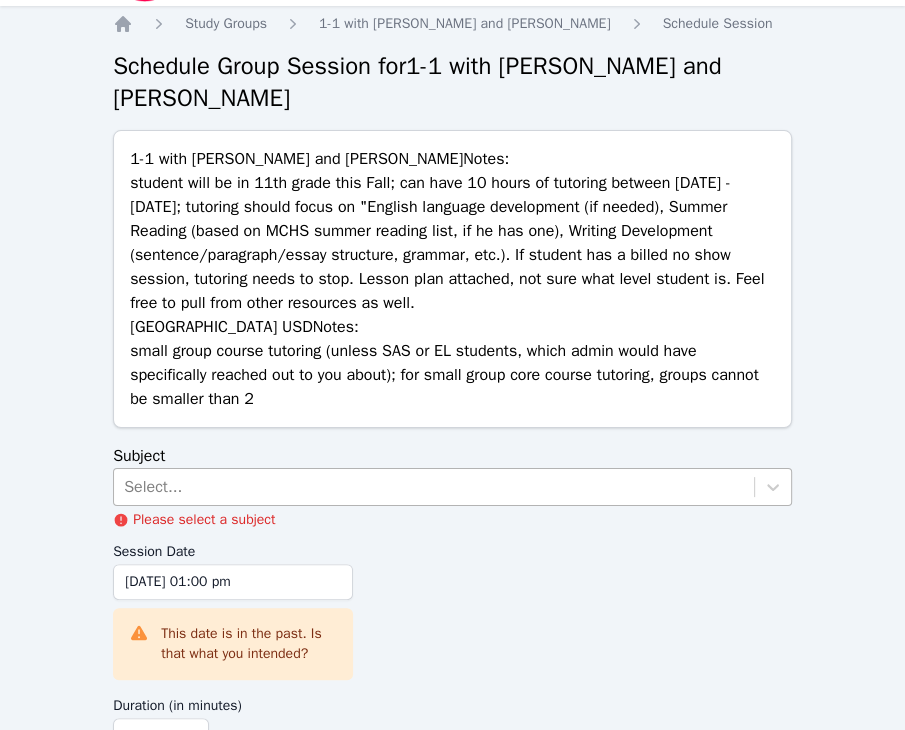 click on "Select..." at bounding box center [434, 487] 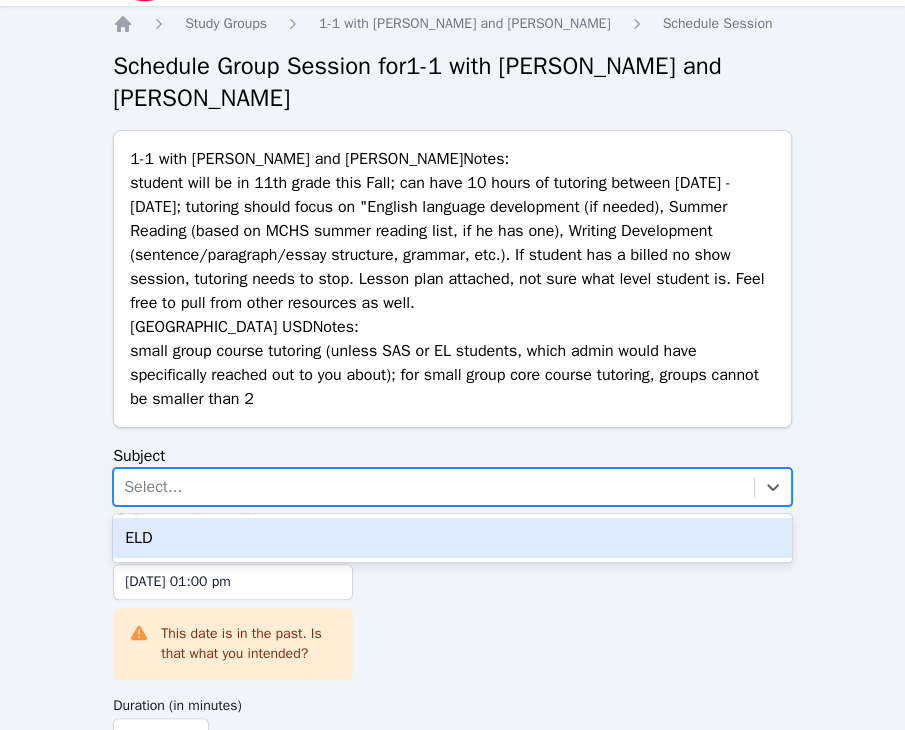 click on "ELD" at bounding box center [452, 538] 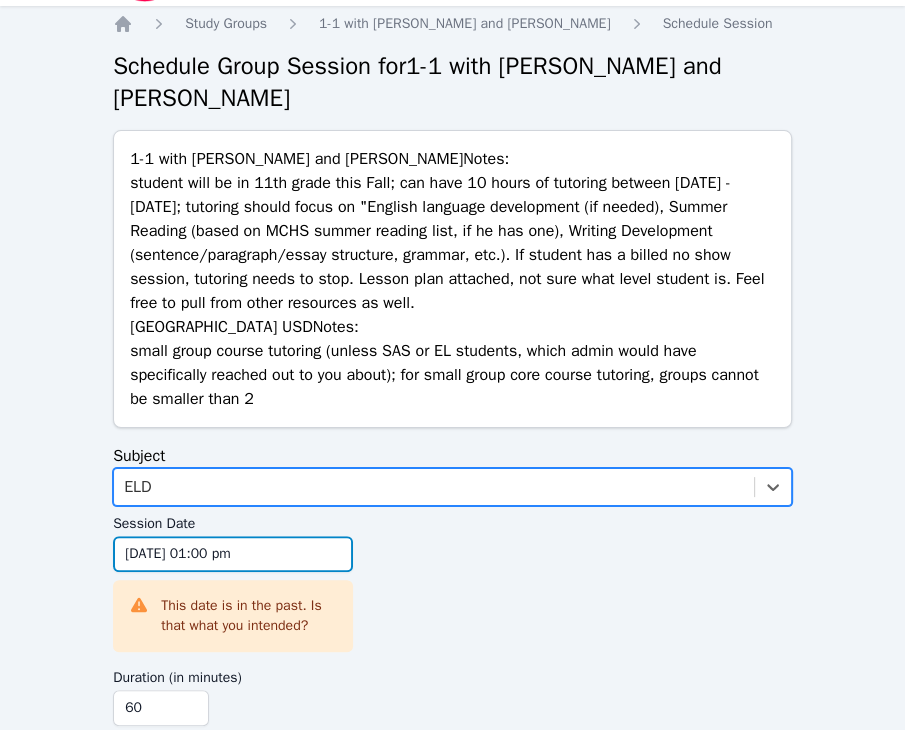 click on "07/23/2025 01:00 pm" at bounding box center (233, 554) 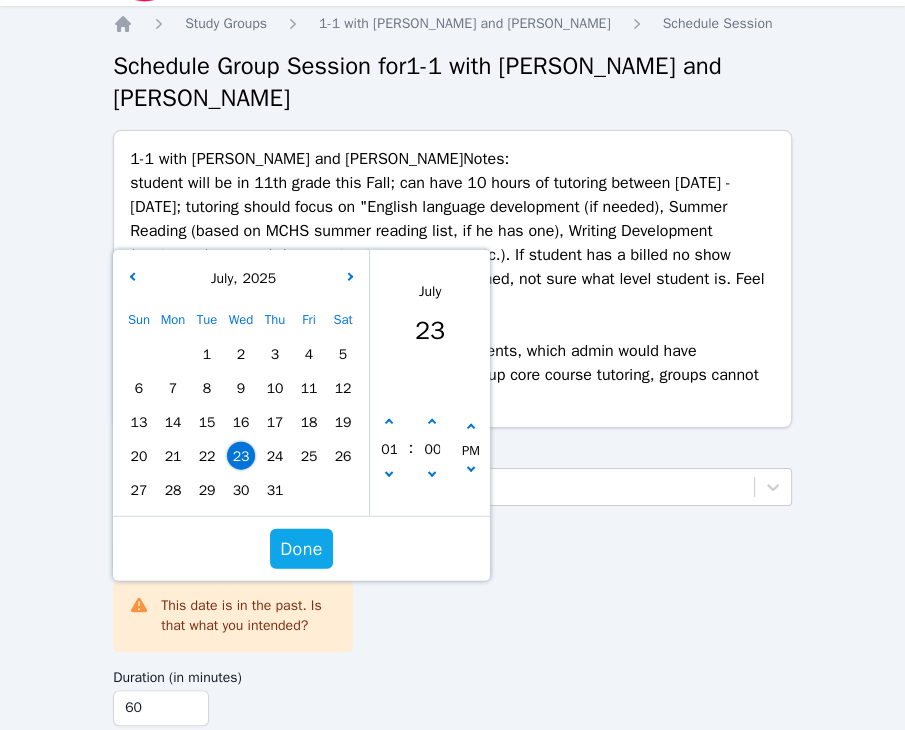 click on "30" at bounding box center (241, 490) 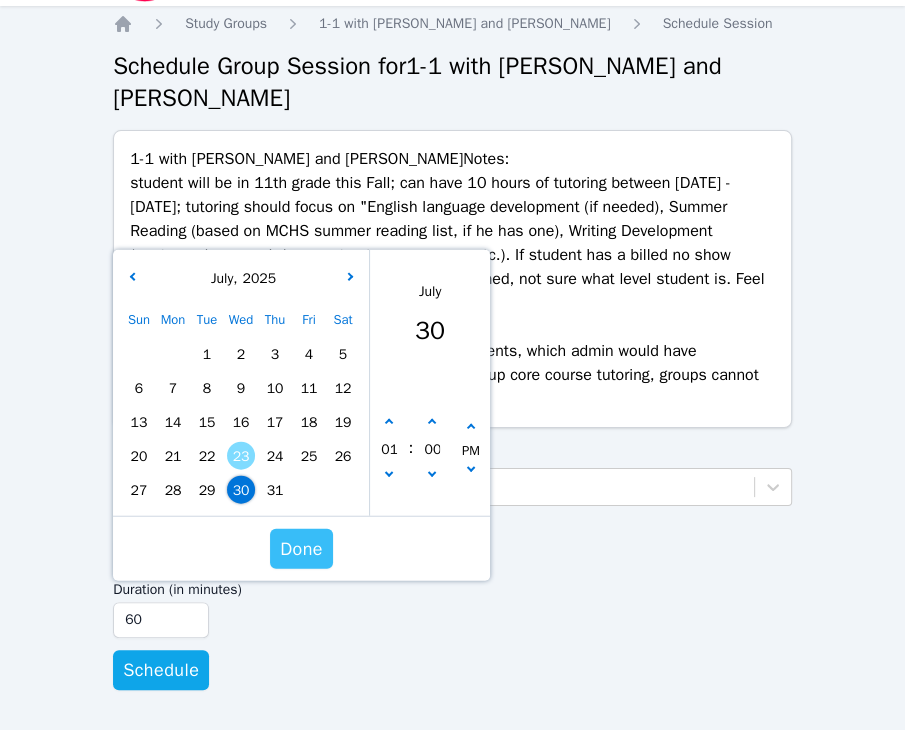 click on "Done" at bounding box center (301, 549) 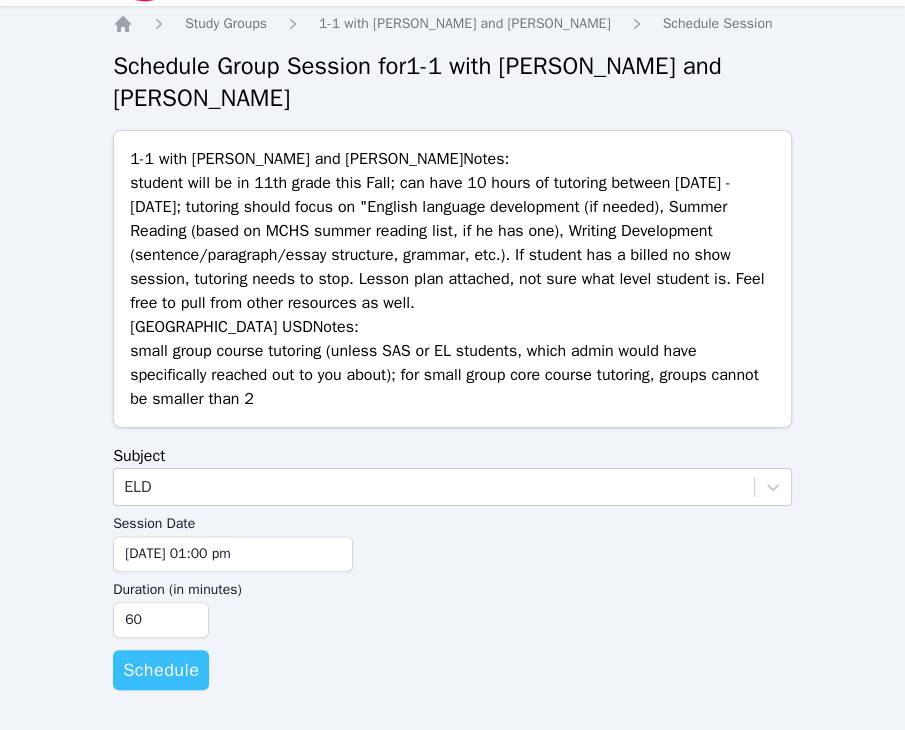 click on "Schedule" at bounding box center (161, 670) 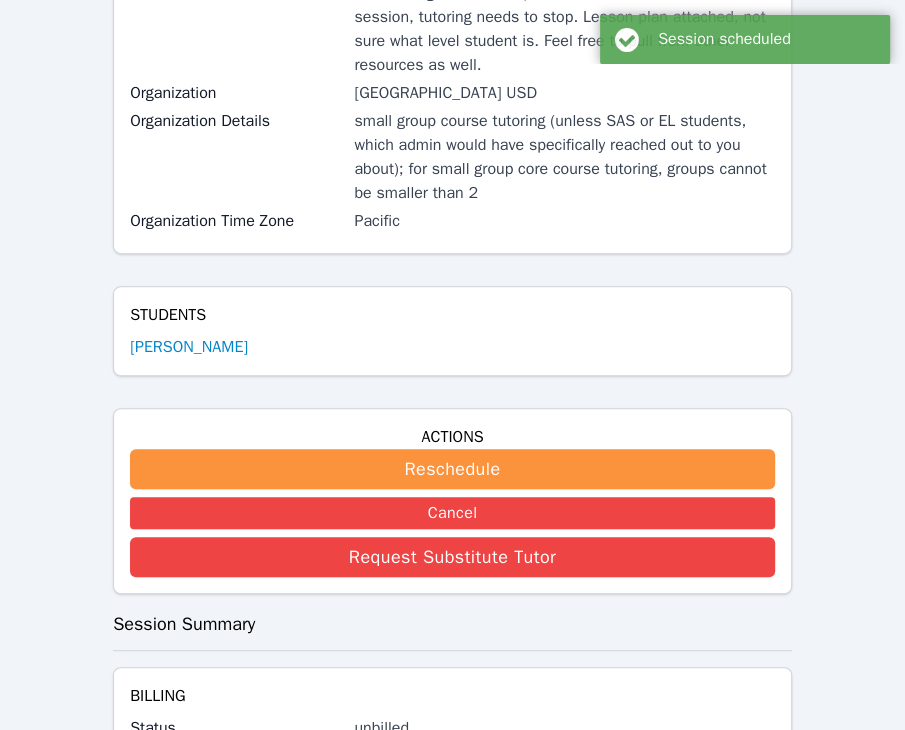 scroll, scrollTop: 0, scrollLeft: 0, axis: both 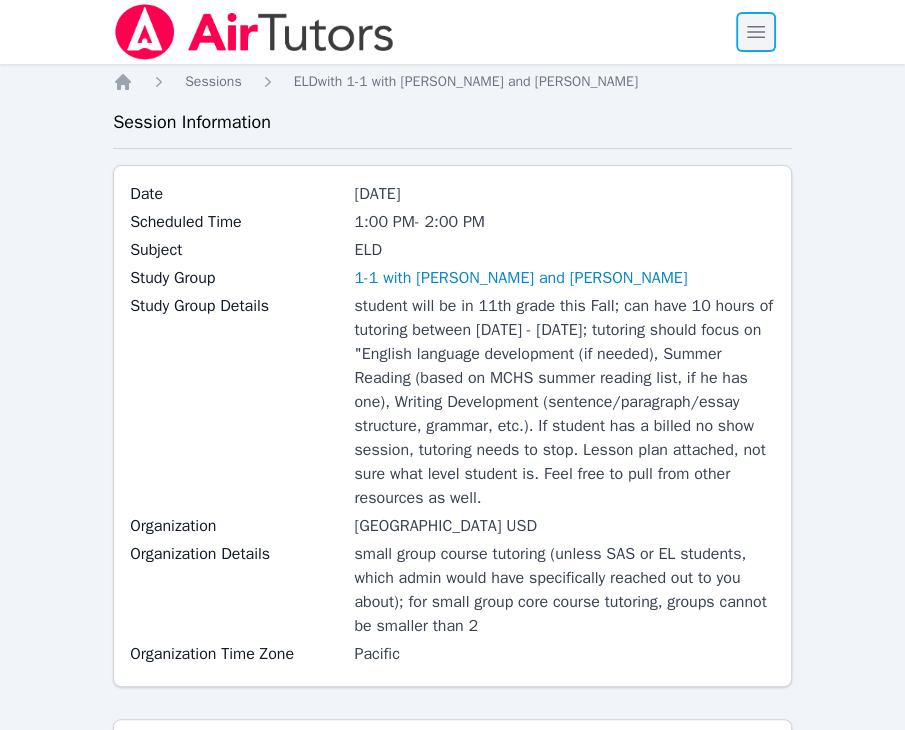 click at bounding box center [756, 32] 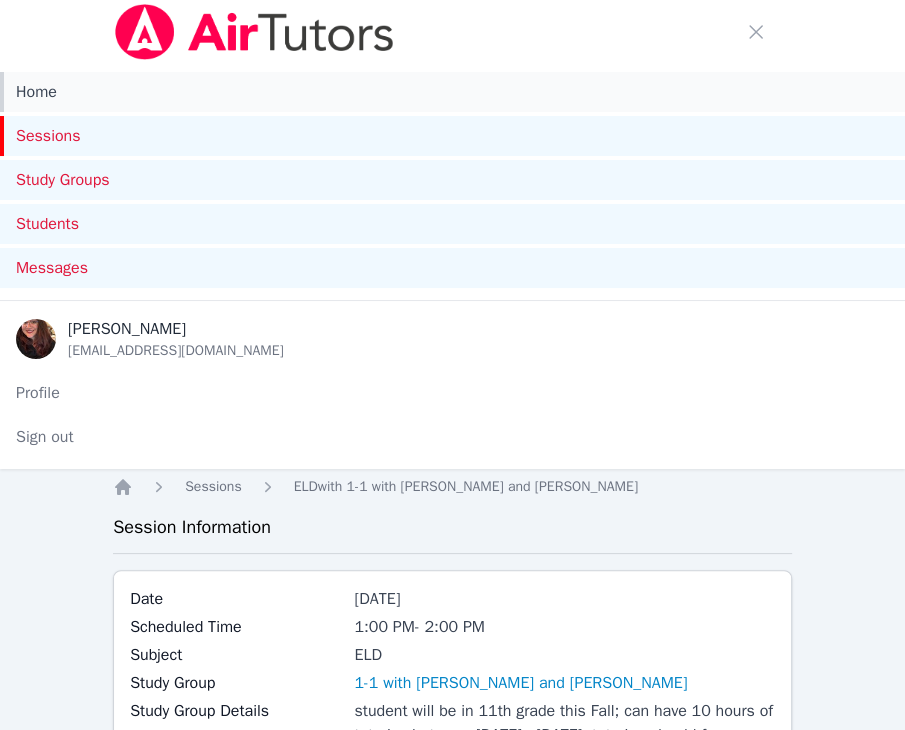 click on "Home" at bounding box center [452, 92] 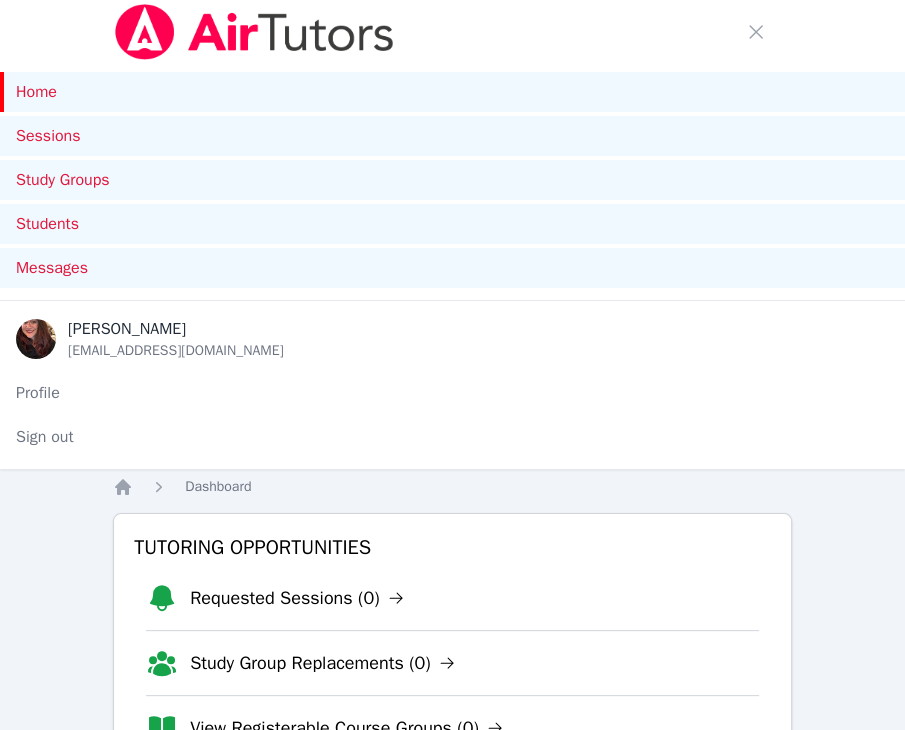 click on "Home Sessions Study Groups Students Messages Open user menu Tiffany Gates Open main menu Home Sessions Study Groups Students Messages Tiffany Gates mrstiffanytutors@gmail.com Profile Sign out Home Dashboard Tutoring Opportunities Requested Sessions (0)   Study Group Replacements (0)   View Registerable Course Groups (0)   Open Study Group Invitations (0)   Your Account Edit Profile   Manage Air Tutors Subjects   View Expenses   Link Your Google Calendar   Quick Links Tutor Playbook Open Miro Upcoming Sessions Today ELD  ( 1-1 with Jason Aguinada and Tiffany Gates ) Hidden Join Now 01:00 pm Mon 28 Jul ELD  ( 1-1 with Jason Aguinada and Tiffany Gates ) 01:00 pm Wed 30 Jul ELD  ( 1-1 with Jason Aguinada and Tiffany Gates ) 01:00 pm" at bounding box center (452, 851) 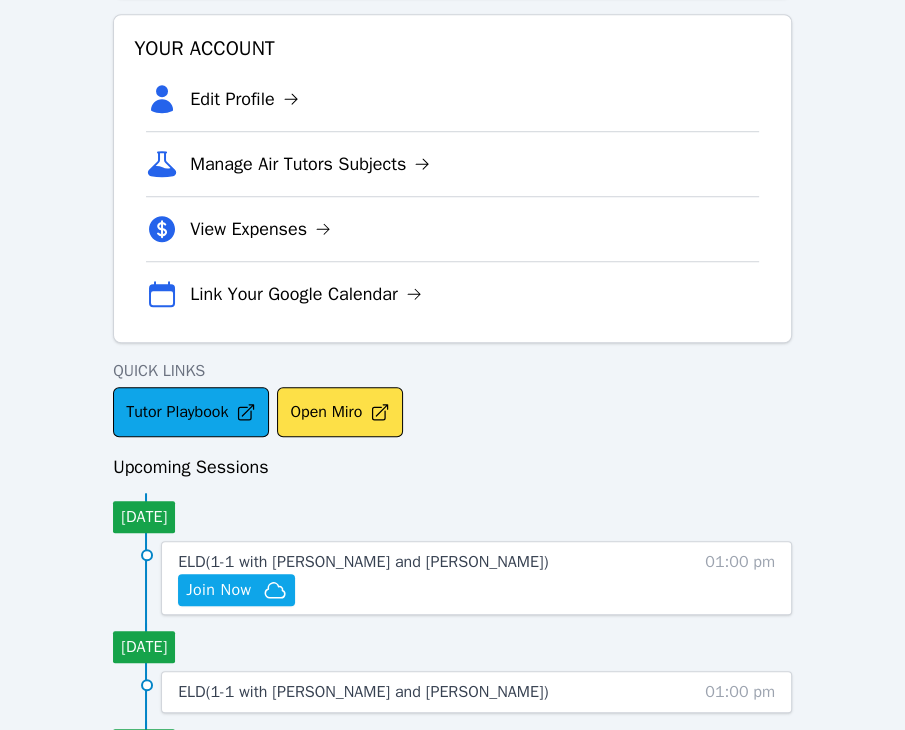 scroll, scrollTop: 969, scrollLeft: 0, axis: vertical 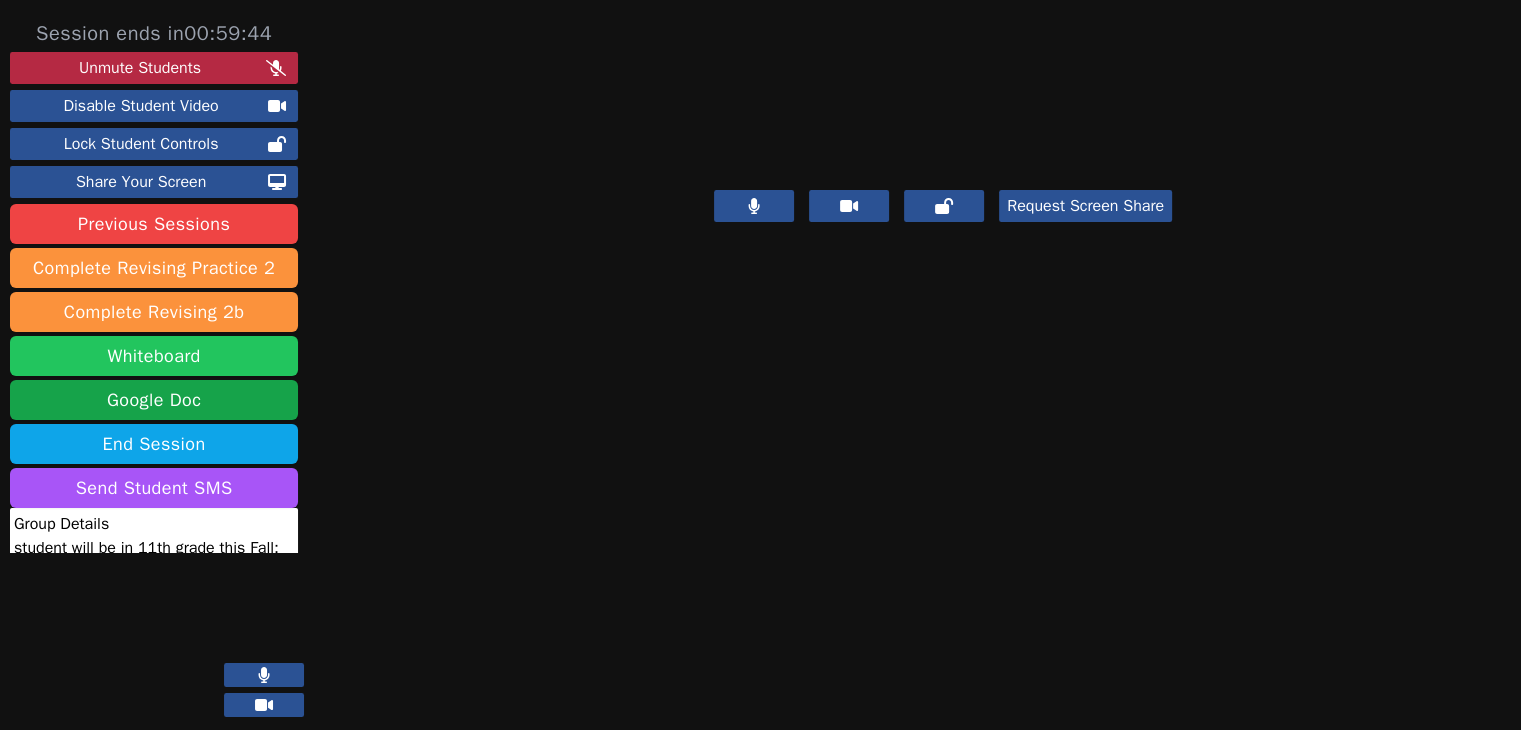 click on "Whiteboard" at bounding box center [154, 356] 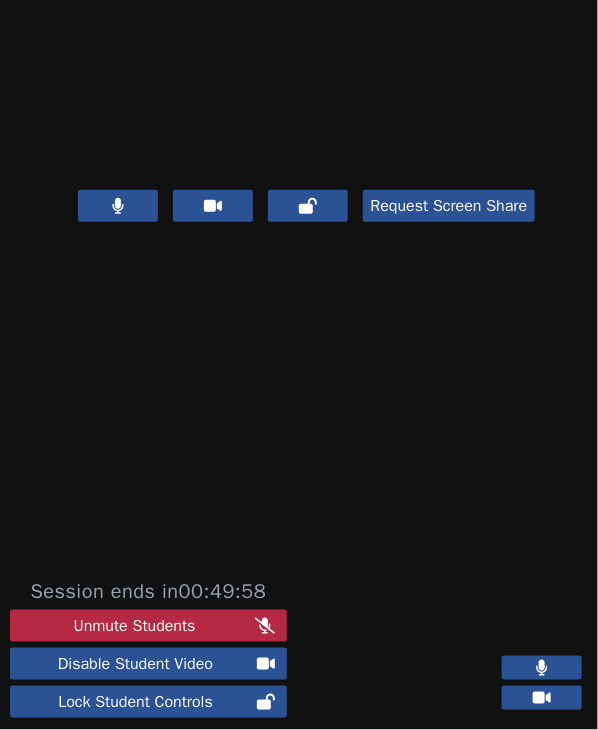 click at bounding box center (299, 85) 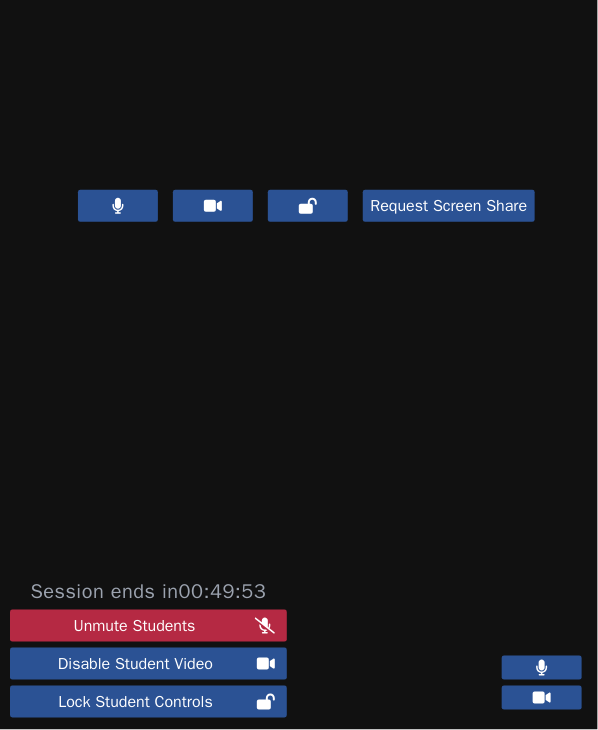 scroll, scrollTop: 100, scrollLeft: 0, axis: vertical 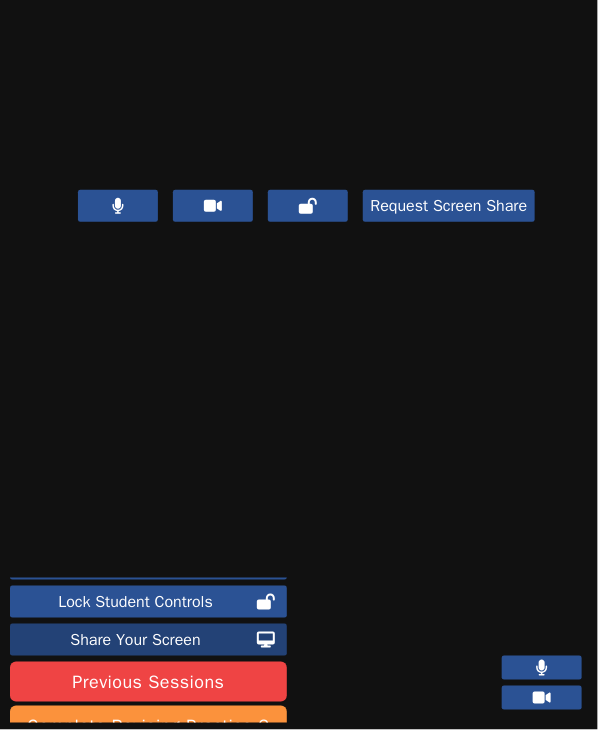 click on "Share Your Screen" at bounding box center (135, 640) 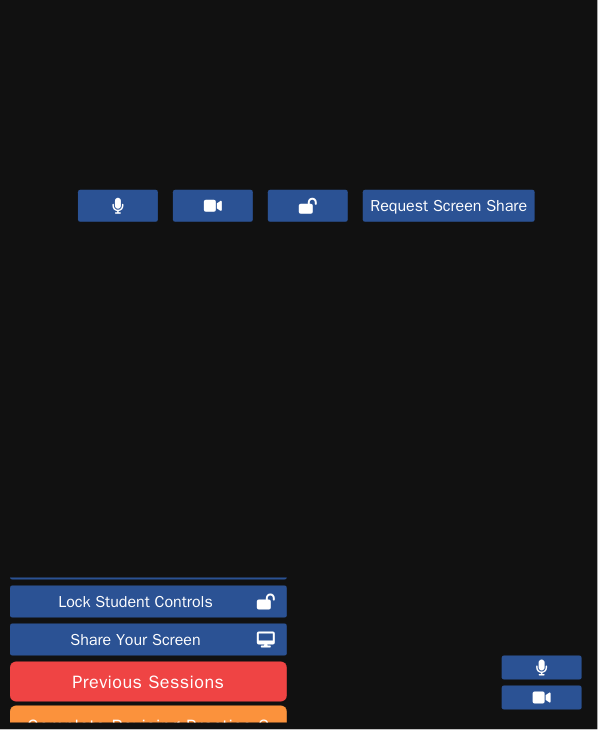 scroll, scrollTop: 128, scrollLeft: 0, axis: vertical 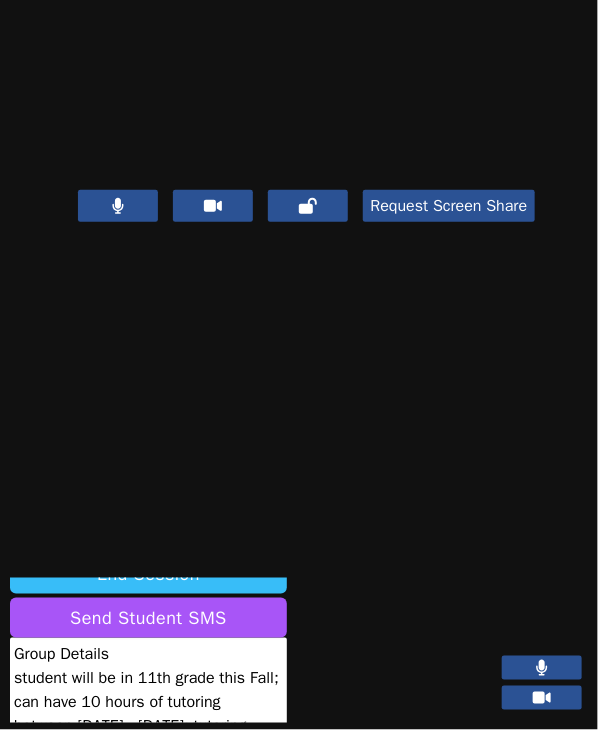click on "End Session" at bounding box center [148, 574] 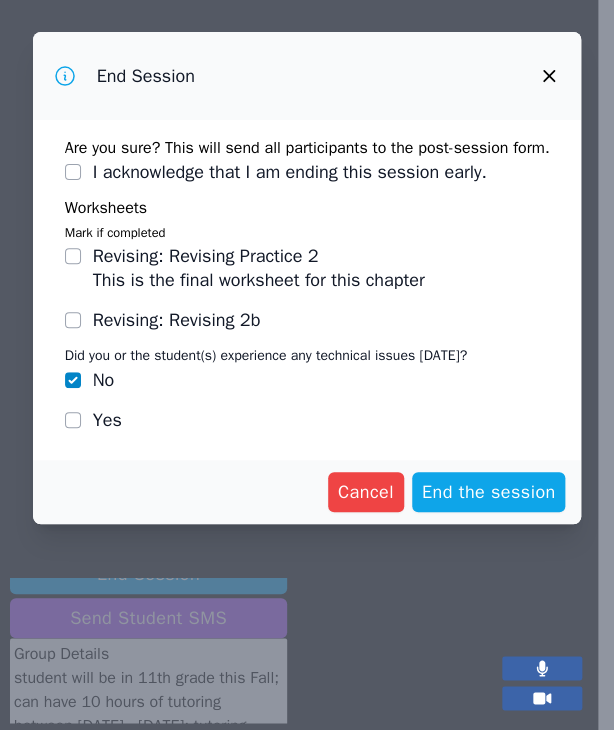 click 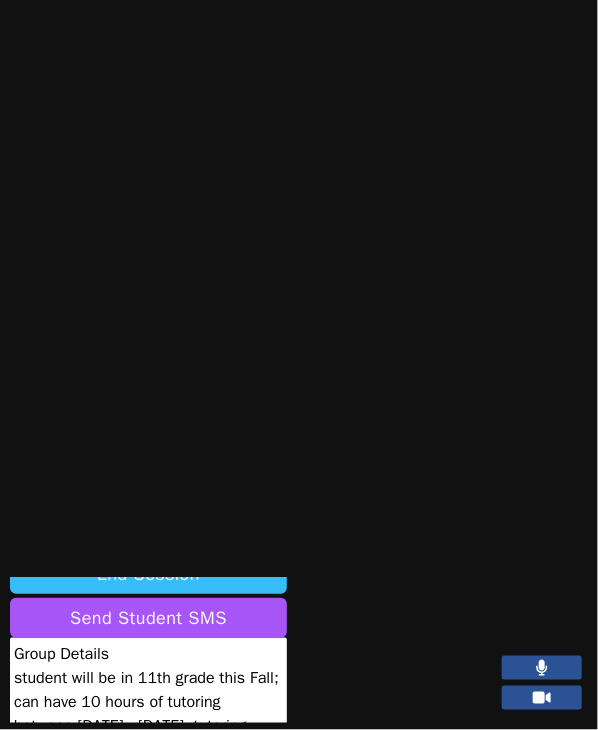 click on "End Session" at bounding box center [148, 574] 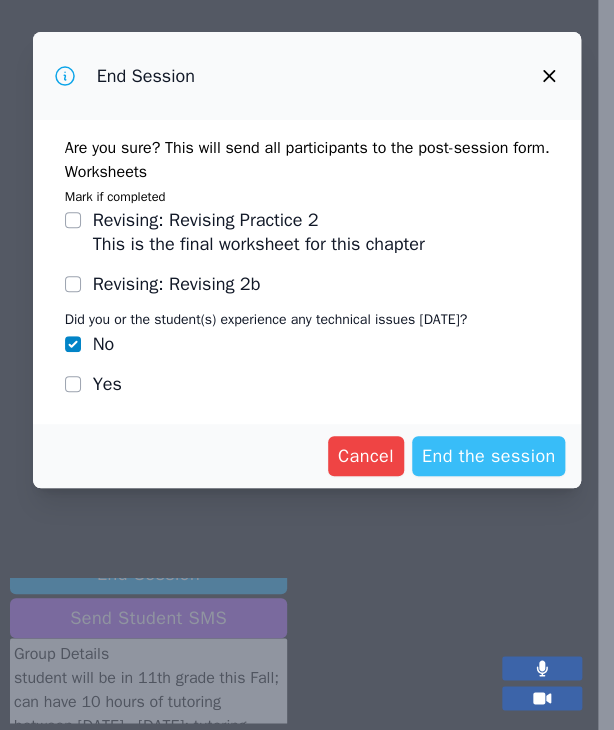 click on "End the session" at bounding box center (489, 456) 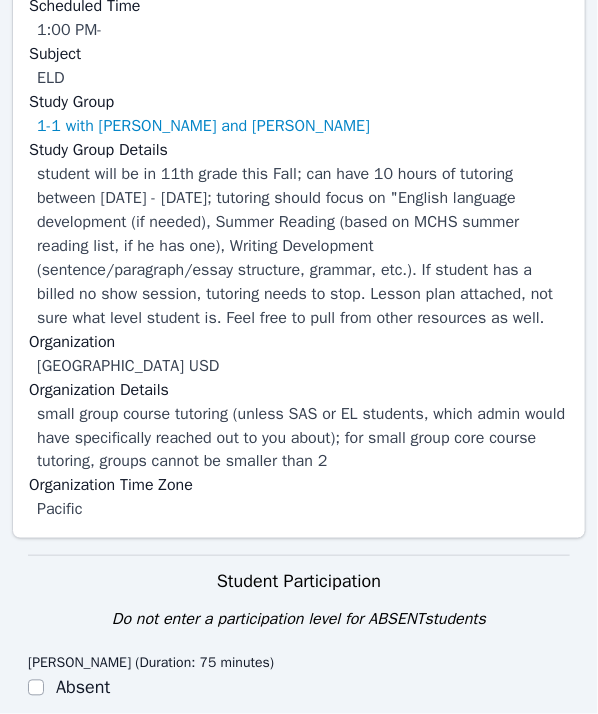 scroll, scrollTop: 700, scrollLeft: 0, axis: vertical 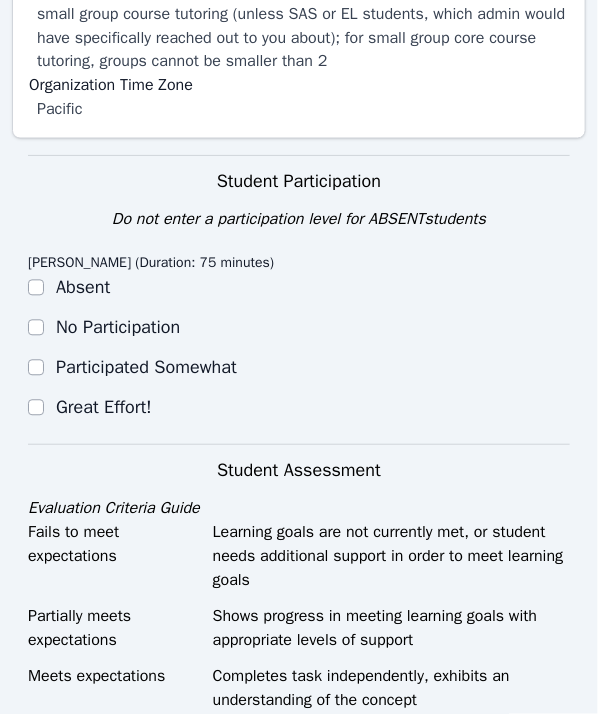 click on "Great Effort!" at bounding box center [299, 408] 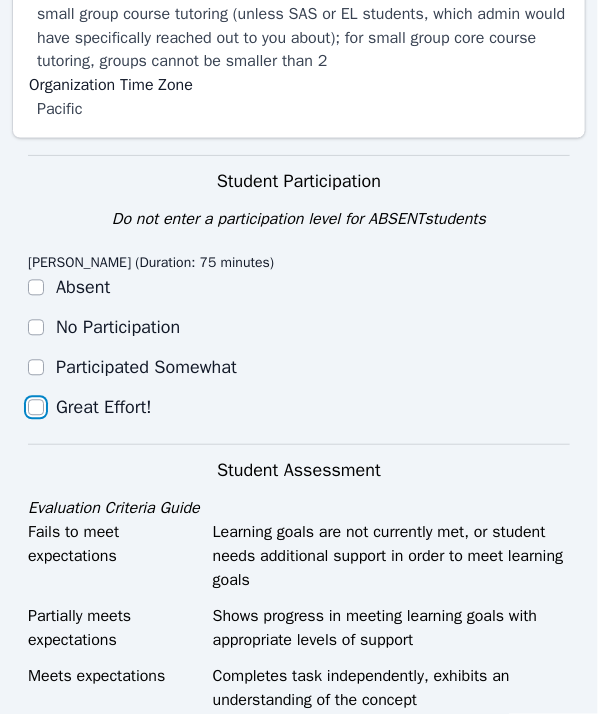 click on "Great Effort!" at bounding box center [36, 408] 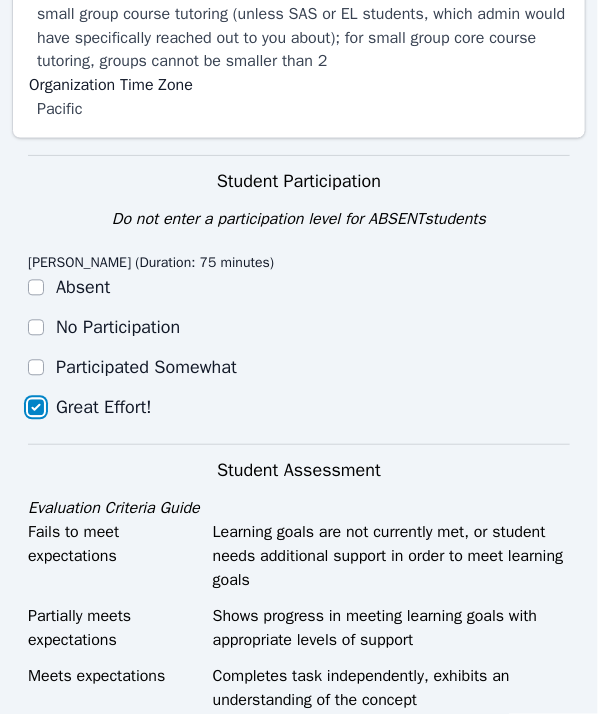 checkbox on "true" 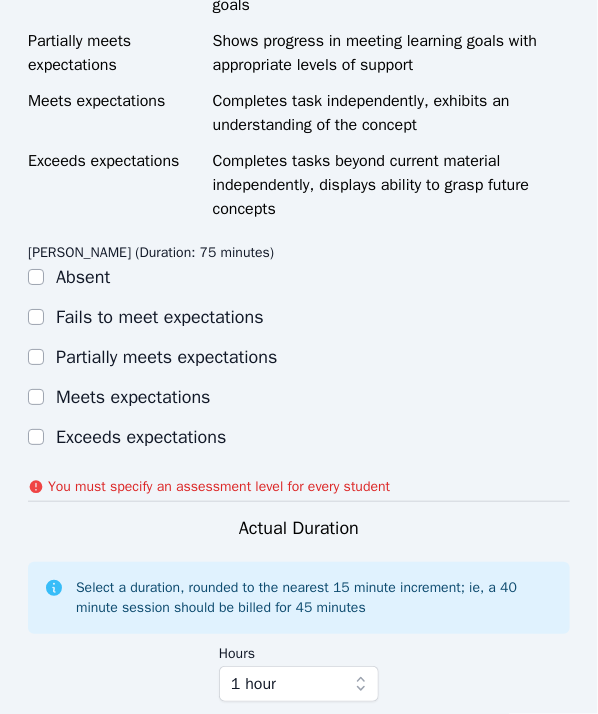 scroll, scrollTop: 1500, scrollLeft: 0, axis: vertical 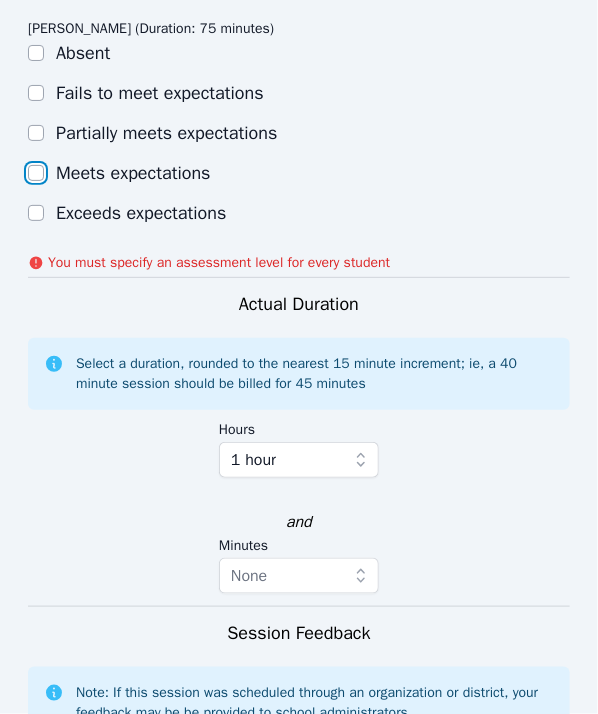 click on "Meets expectations" at bounding box center (36, 173) 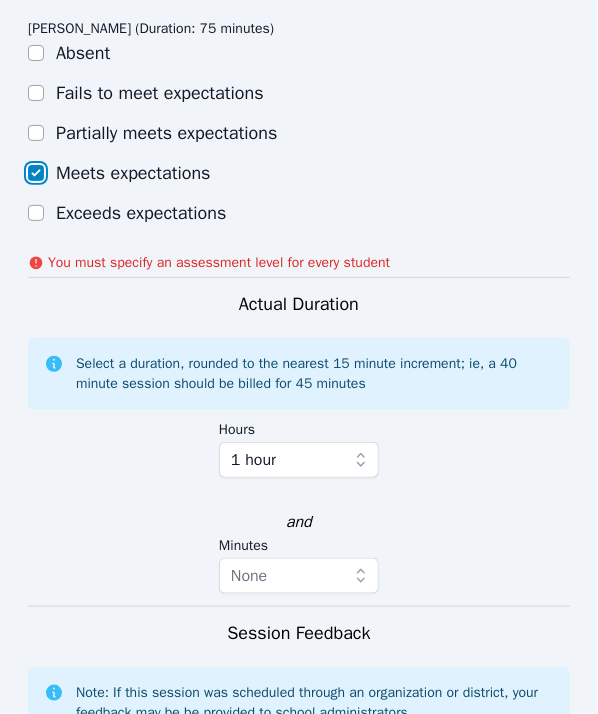 checkbox on "true" 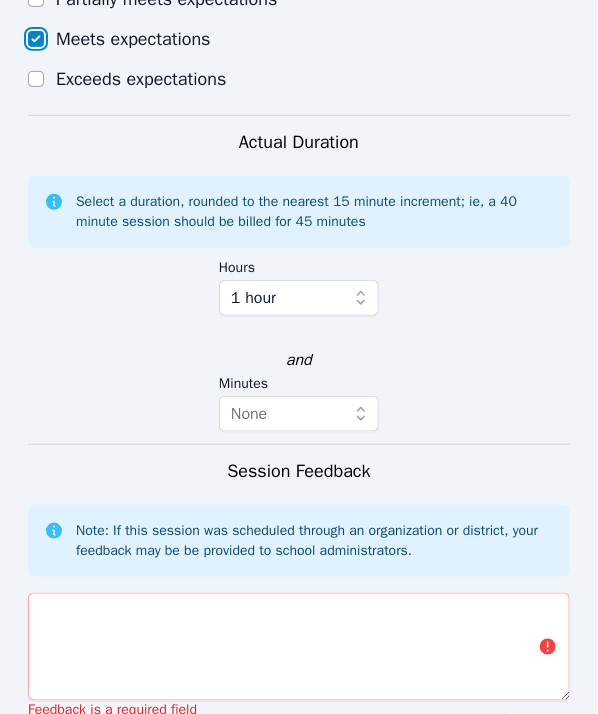 scroll, scrollTop: 1800, scrollLeft: 0, axis: vertical 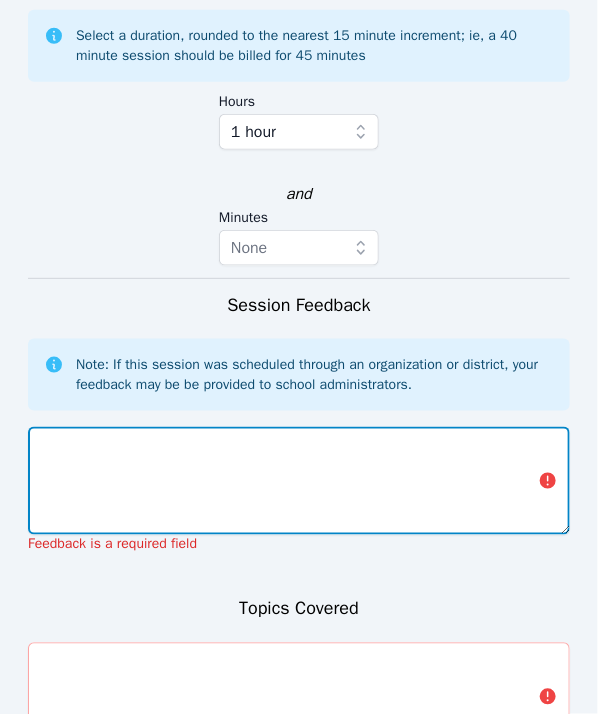 click at bounding box center [299, 481] 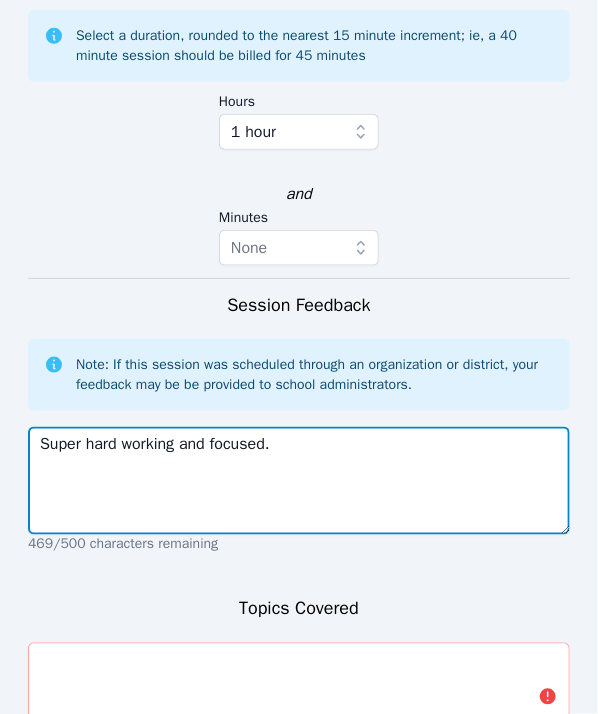 type on "Super hard working and focused." 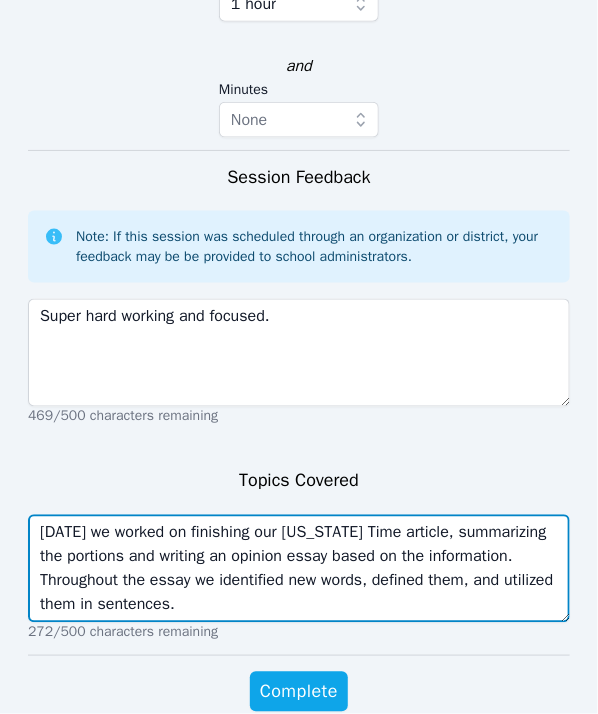 scroll, scrollTop: 1964, scrollLeft: 0, axis: vertical 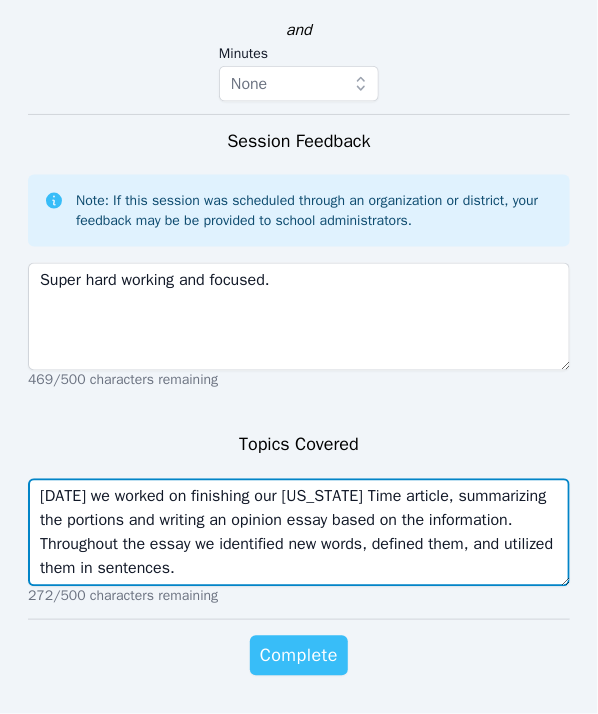 type on "[DATE] we worked on finishing our [US_STATE] Time article, summarizing the portions and writing an opinion essay based on the information. Throughout the essay we identified new words, defined them, and utilized them in sentences." 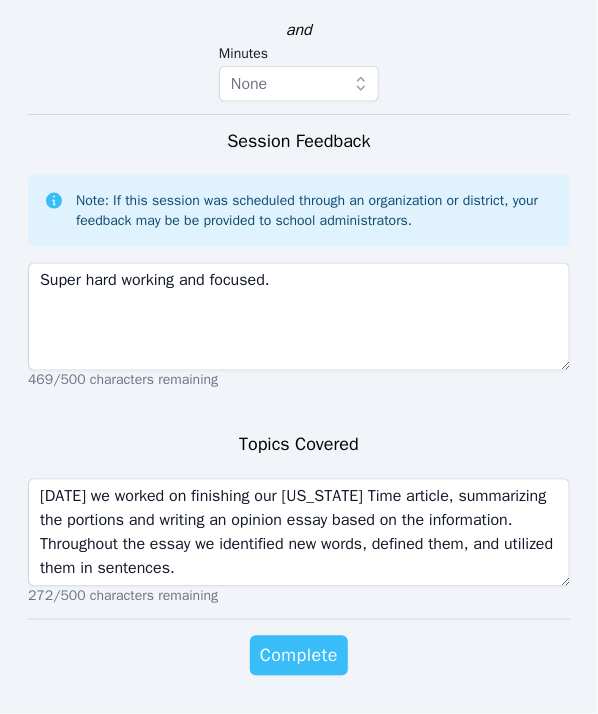 click on "Complete" at bounding box center (299, 656) 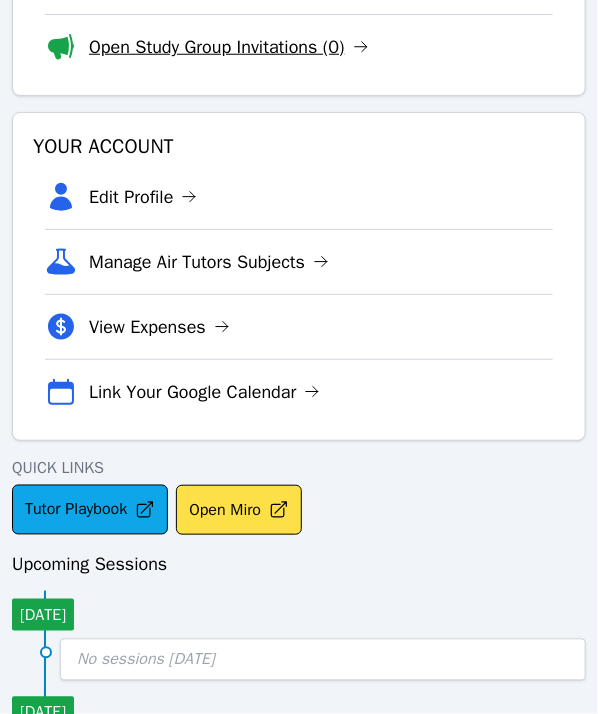 scroll, scrollTop: 0, scrollLeft: 0, axis: both 